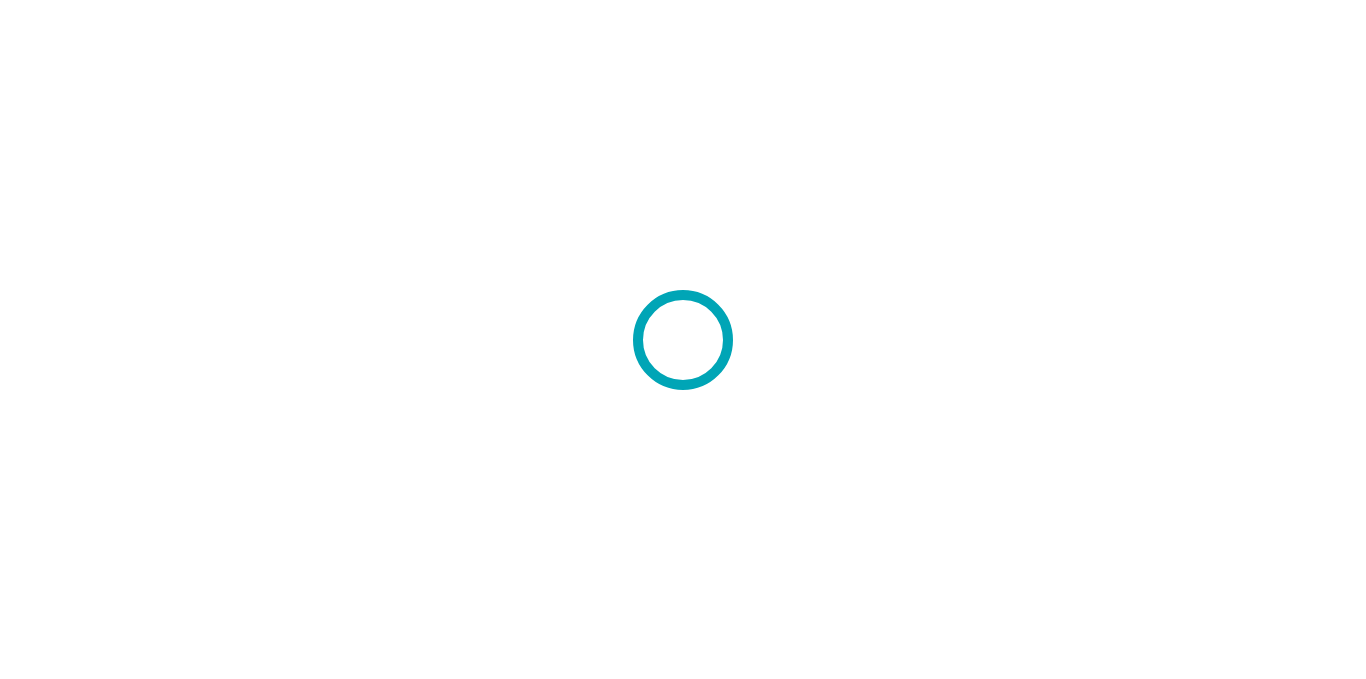 scroll, scrollTop: 0, scrollLeft: 0, axis: both 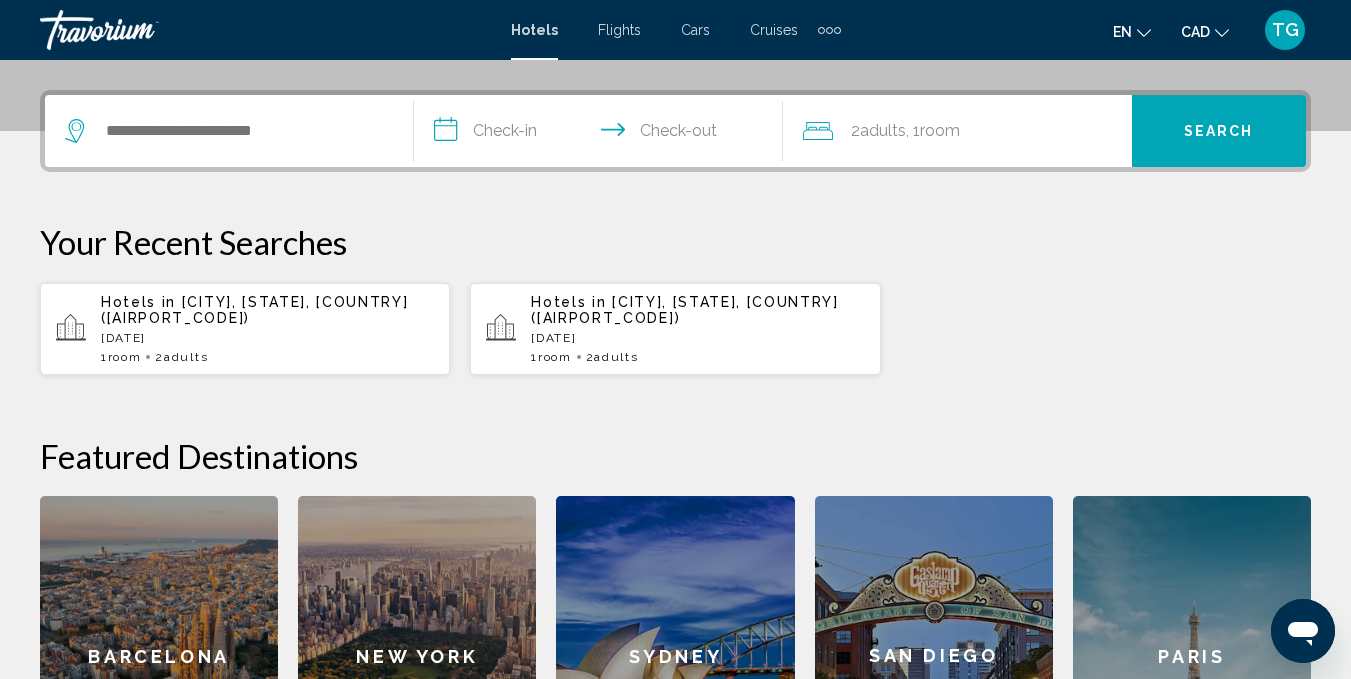 click at bounding box center [829, 30] 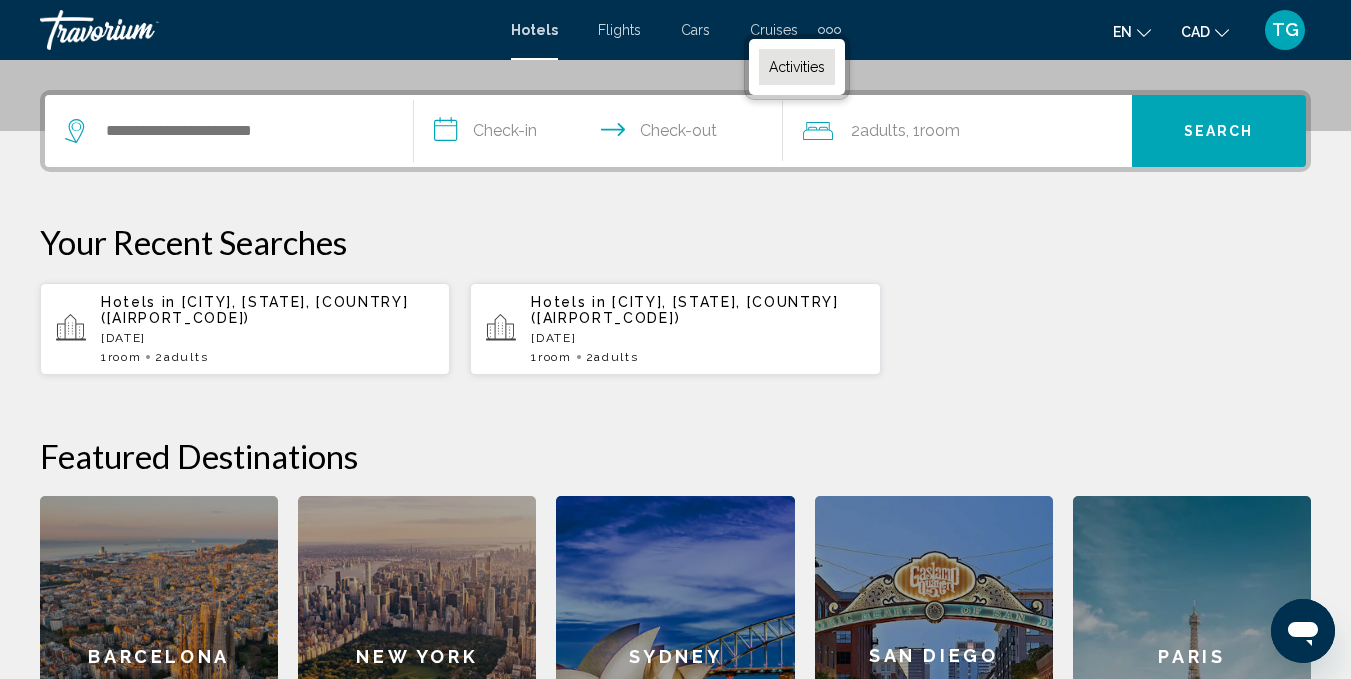 click on "Activities" at bounding box center (797, 67) 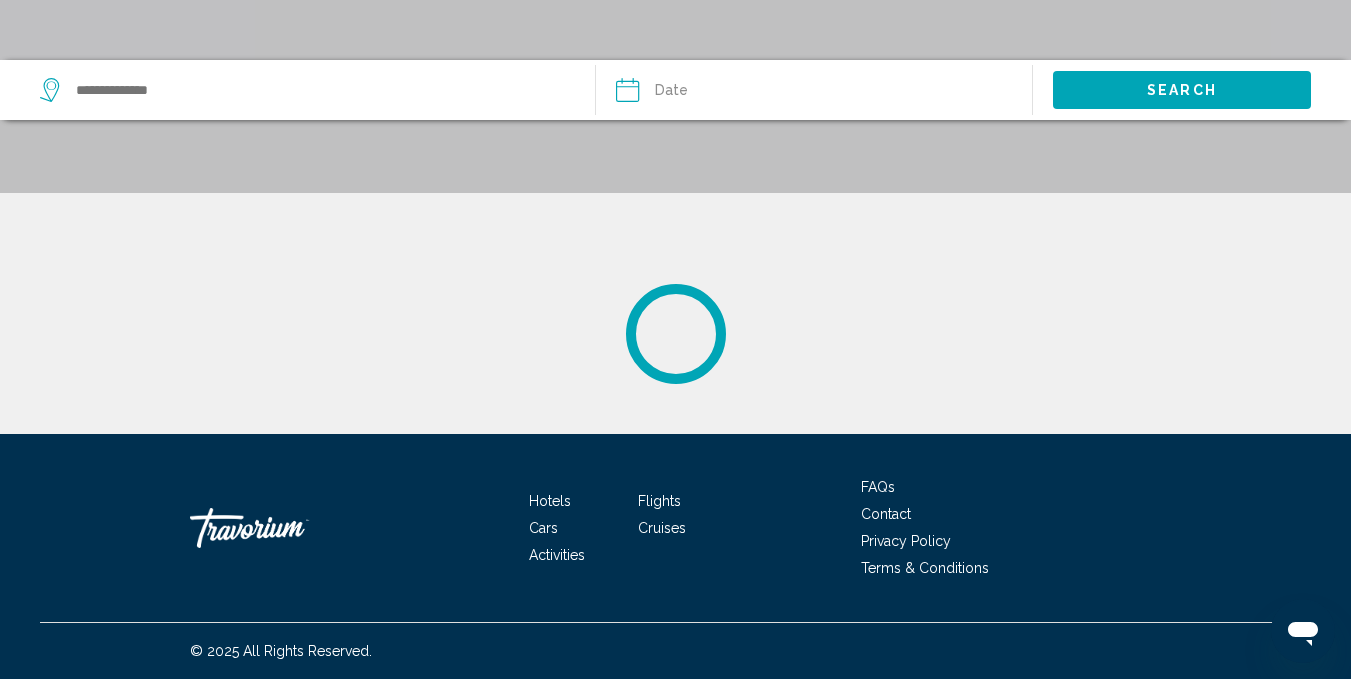 scroll, scrollTop: 0, scrollLeft: 0, axis: both 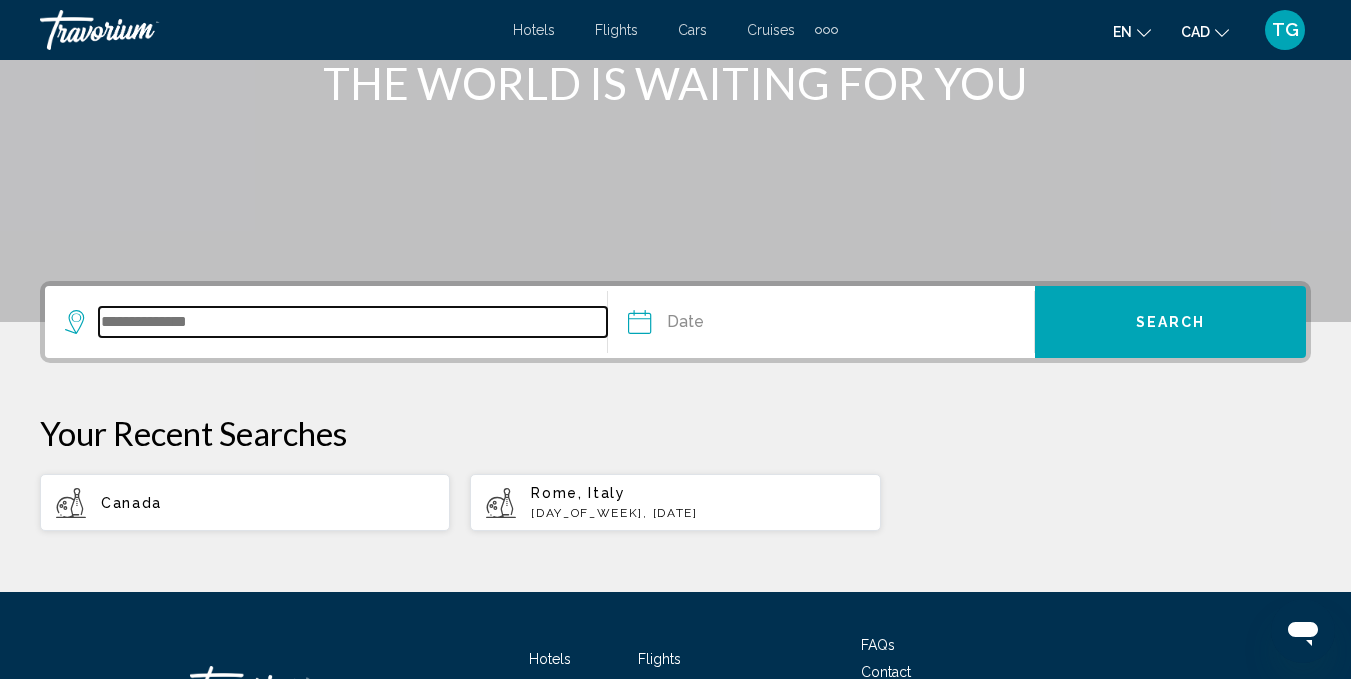 click at bounding box center (353, 322) 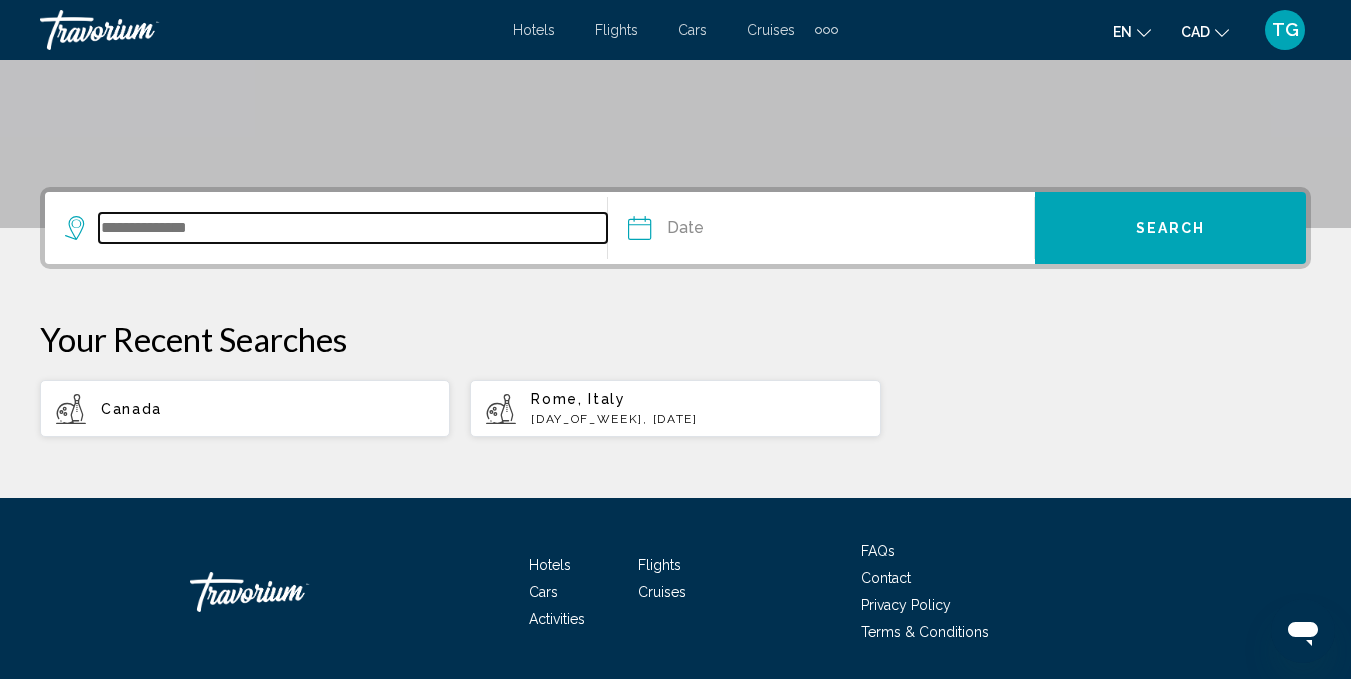 scroll, scrollTop: 436, scrollLeft: 0, axis: vertical 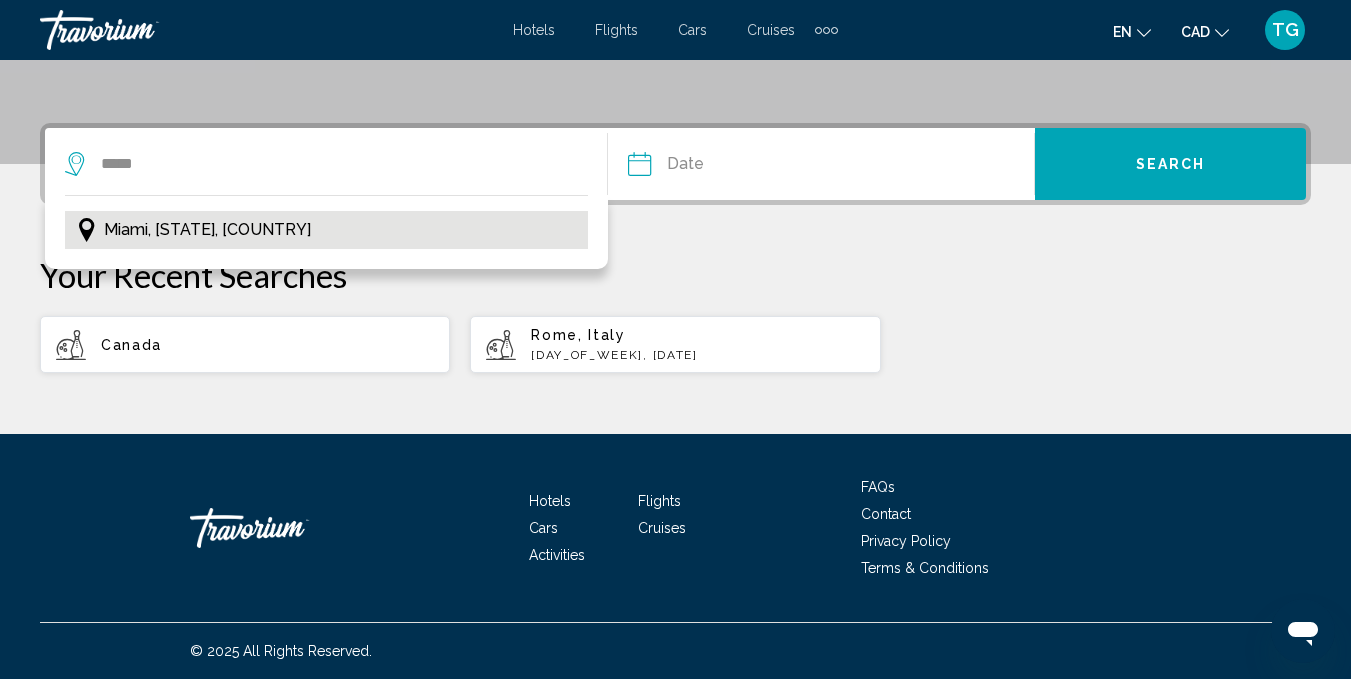 click on "Miami, [STATE], [COUNTRY]" at bounding box center (326, 230) 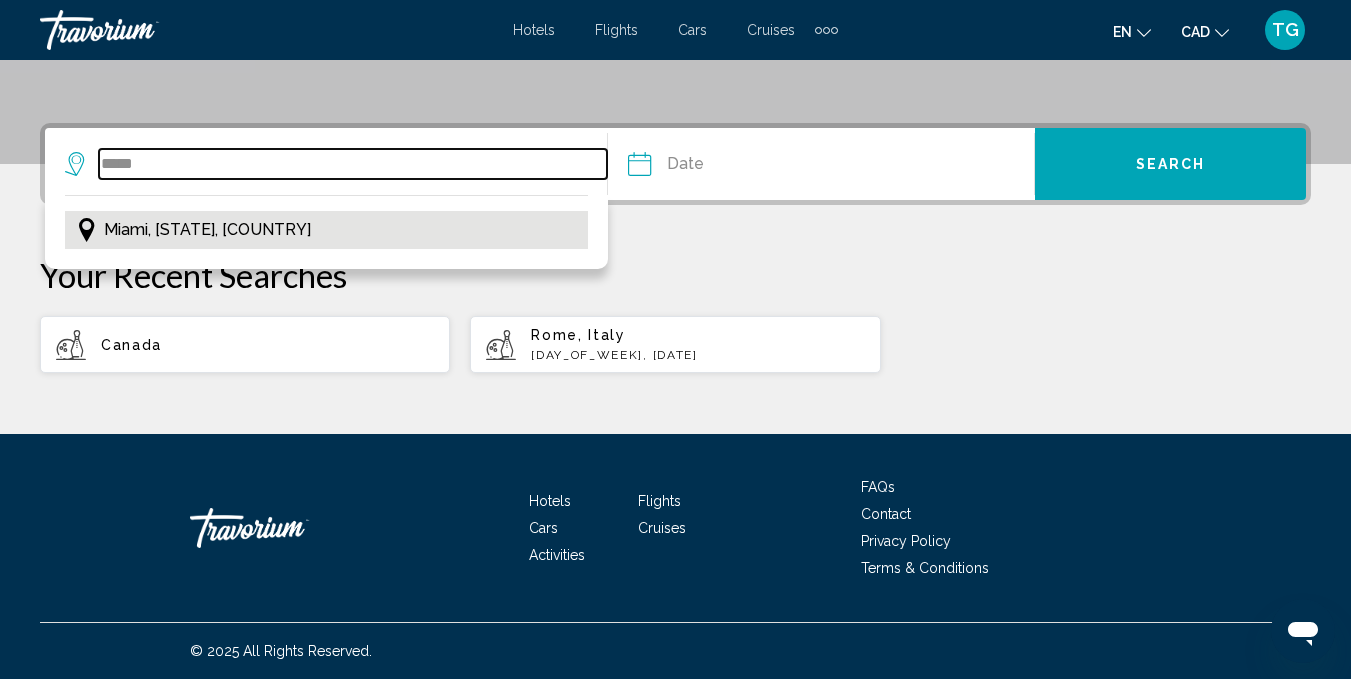 type on "**********" 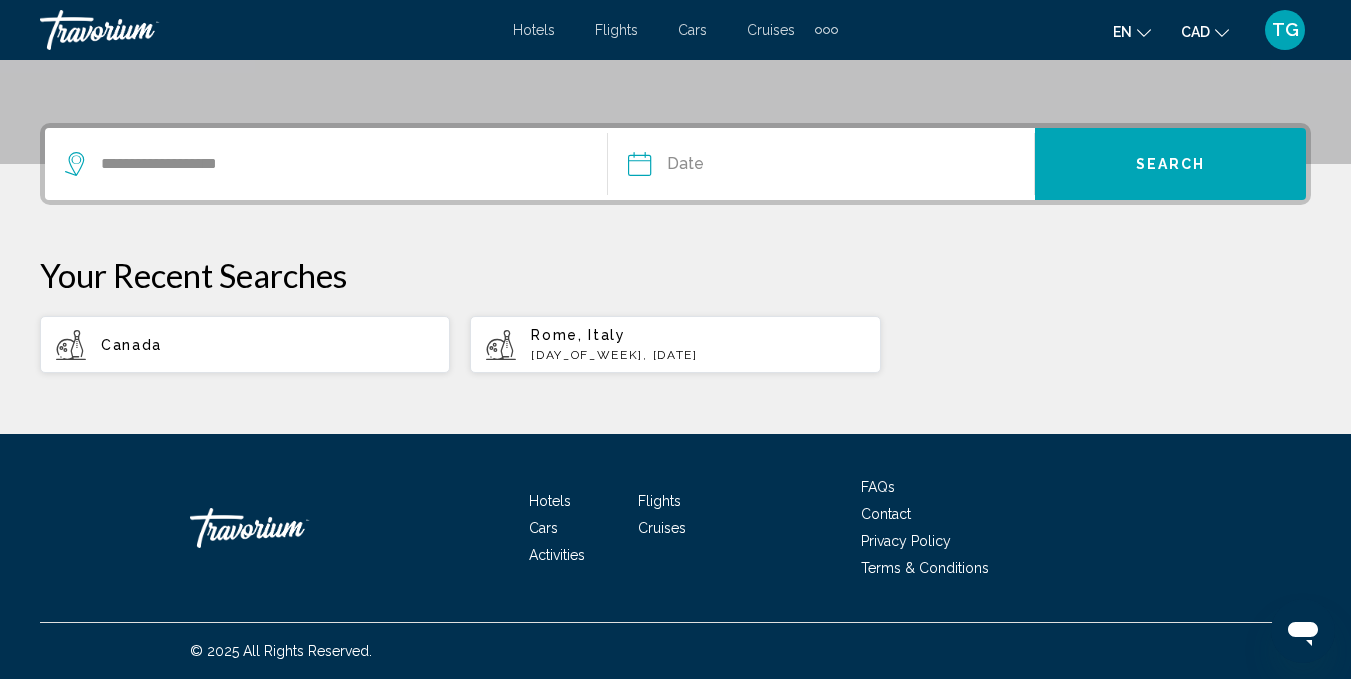 click at bounding box center [728, 167] 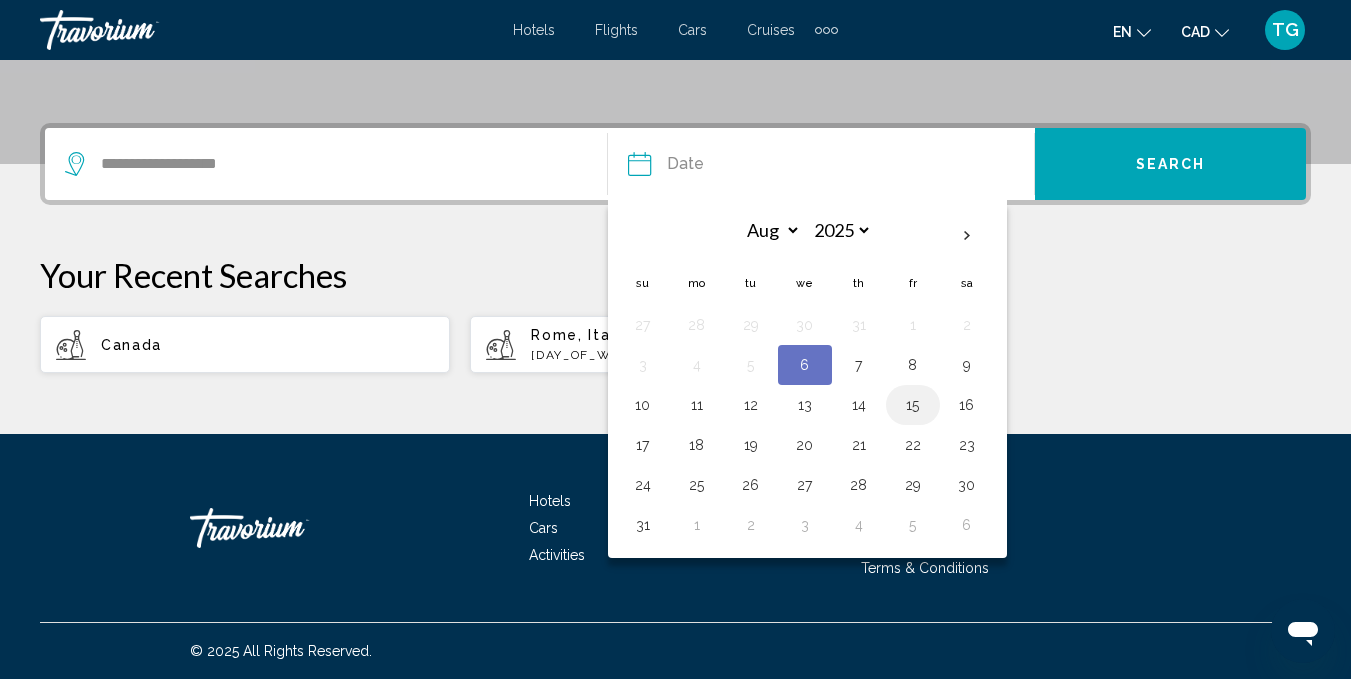 click on "15" at bounding box center [913, 405] 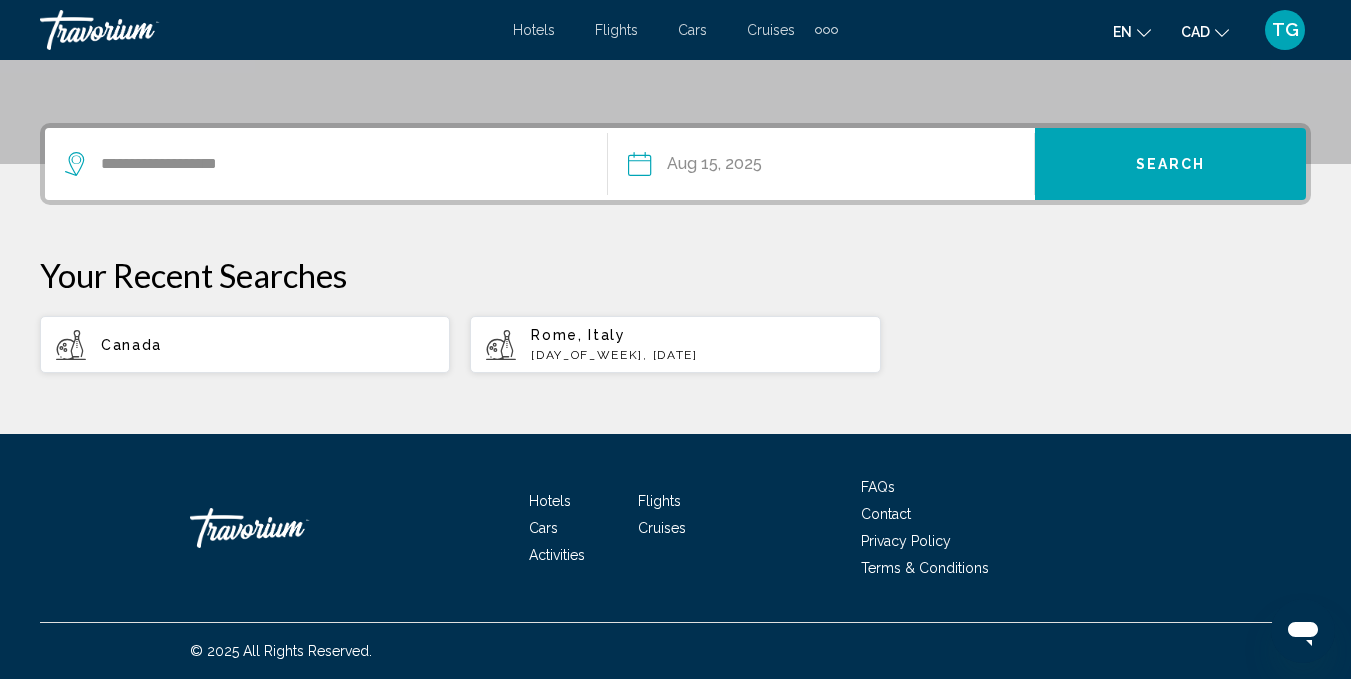 click on "Search" at bounding box center (1170, 164) 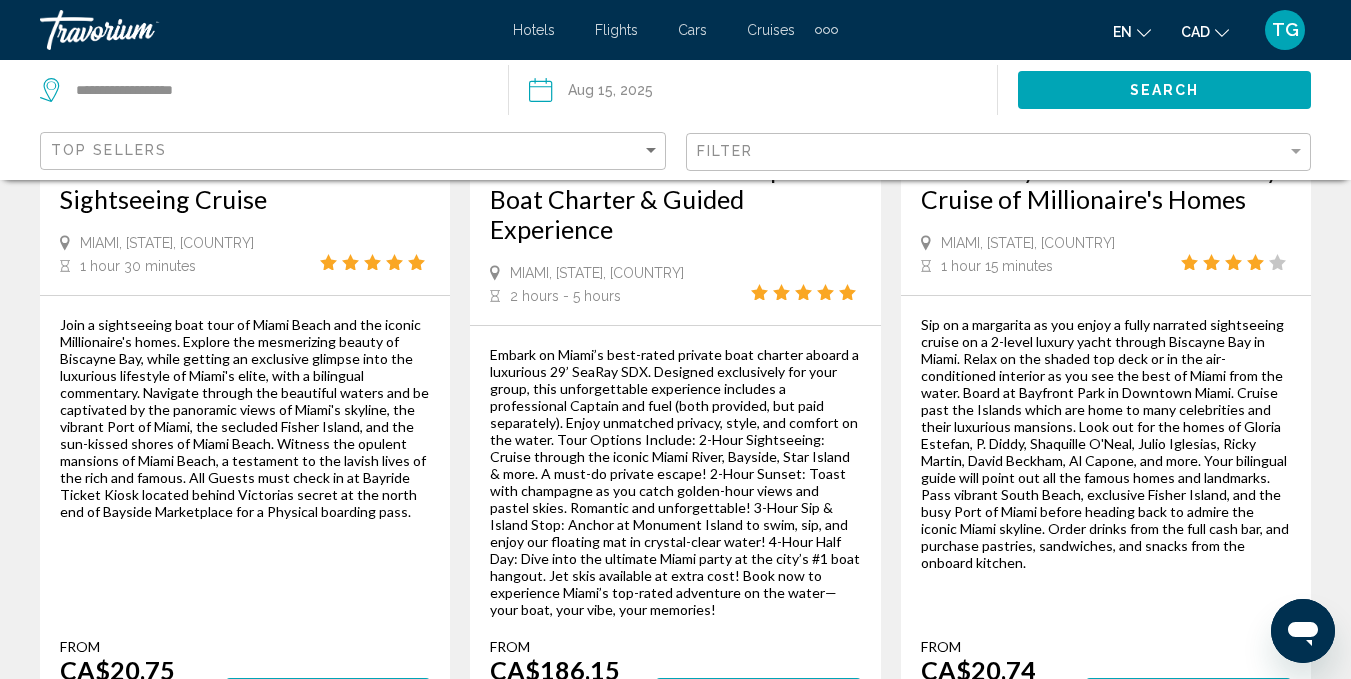 scroll, scrollTop: 0, scrollLeft: 0, axis: both 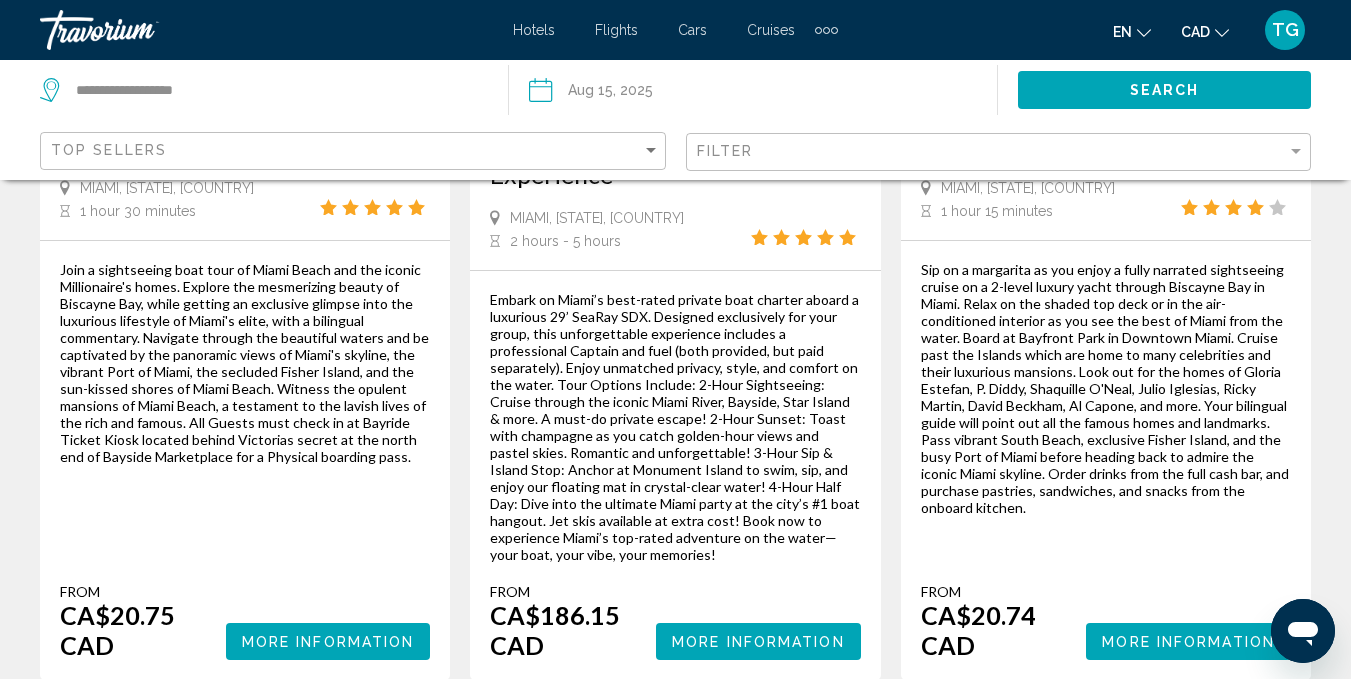 click on "More Information" at bounding box center (328, 642) 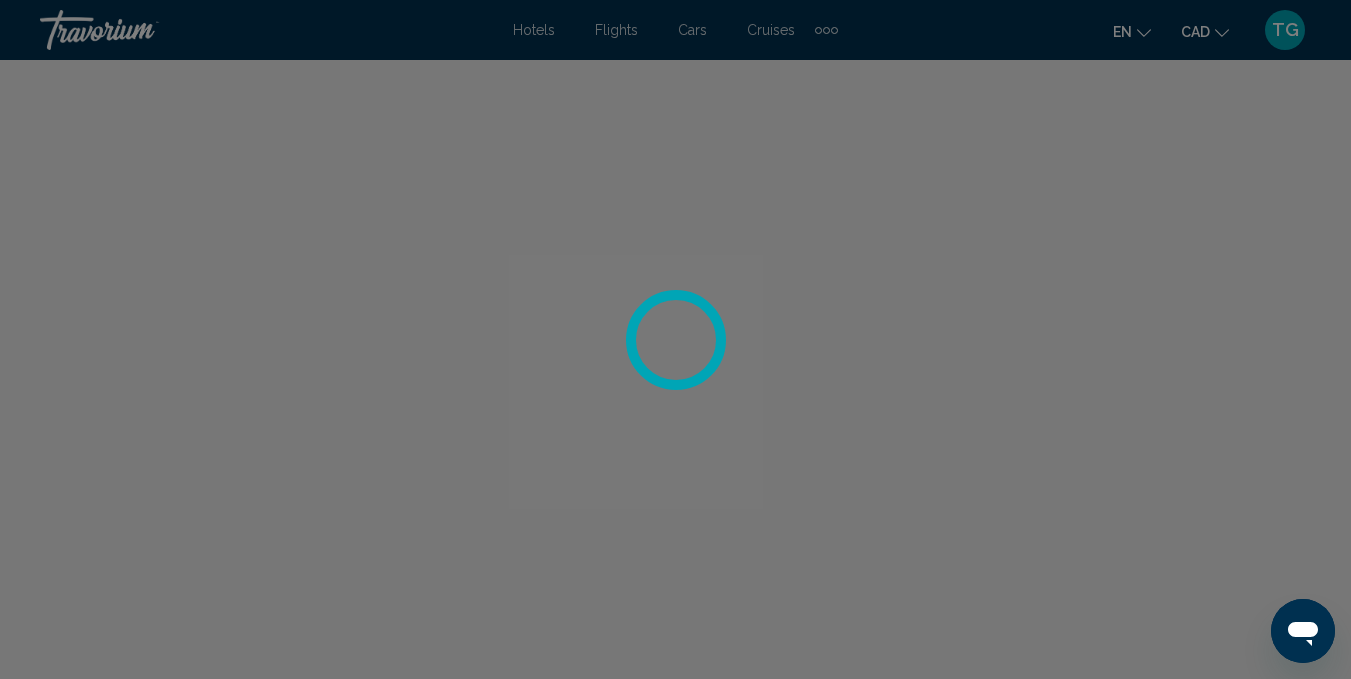 scroll, scrollTop: 196, scrollLeft: 0, axis: vertical 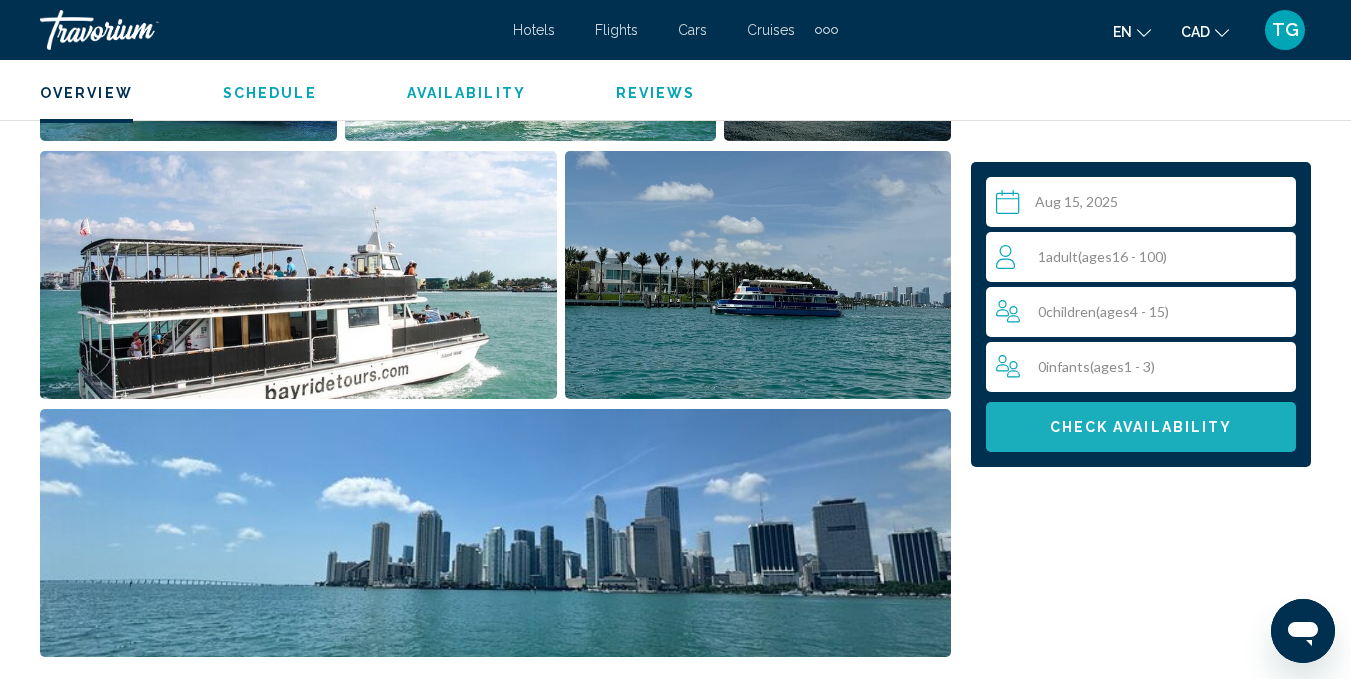 click on "Check Availability" at bounding box center (1141, 428) 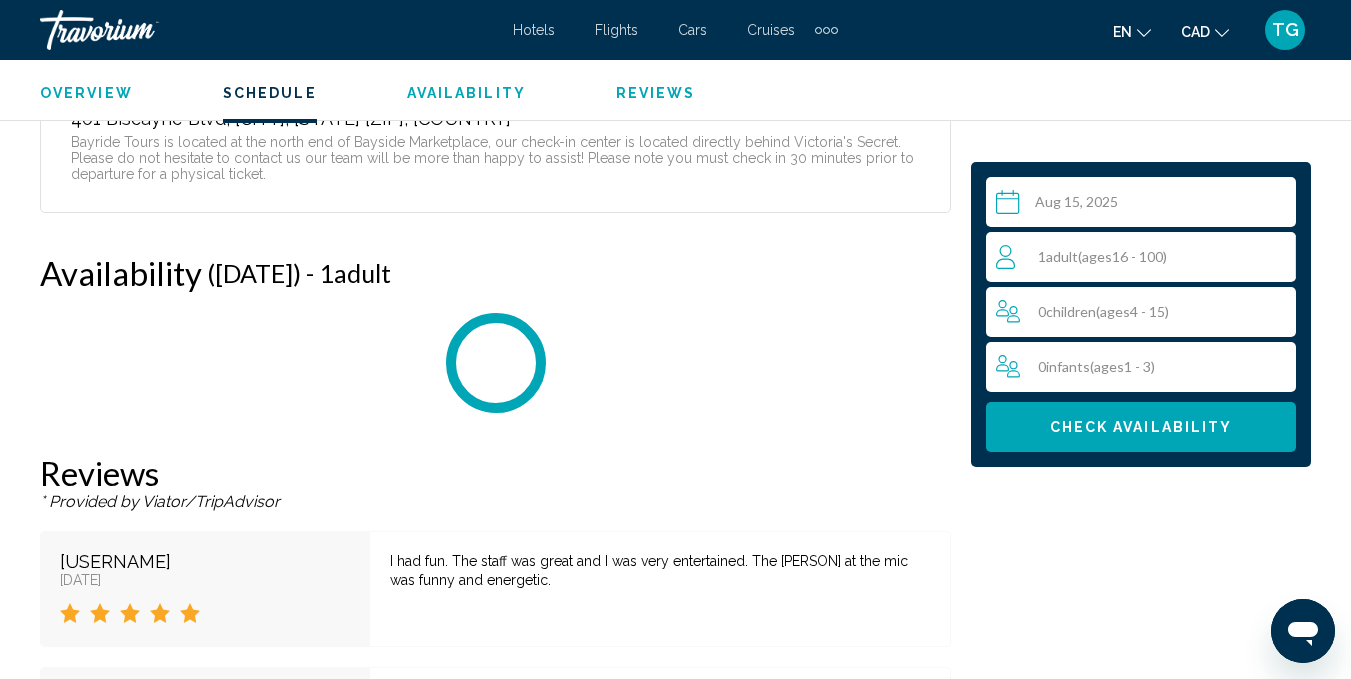 scroll, scrollTop: 3803, scrollLeft: 0, axis: vertical 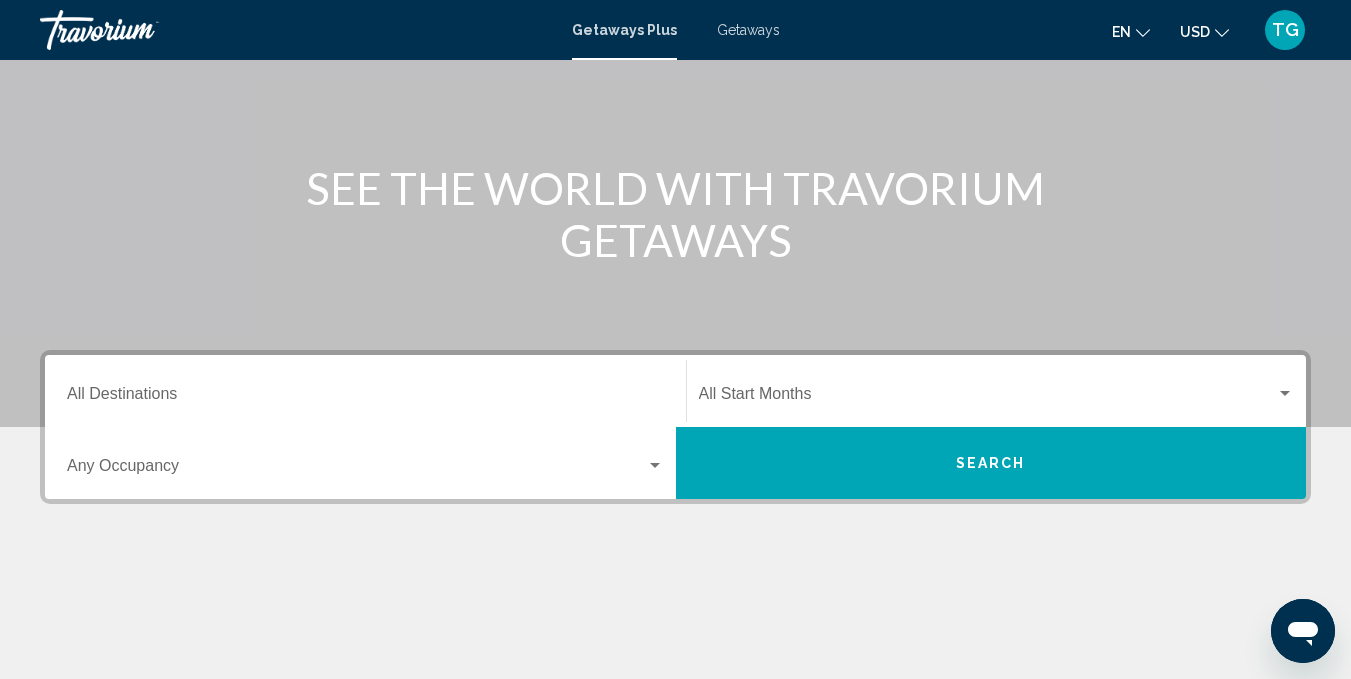click on "Getaways" at bounding box center (748, 30) 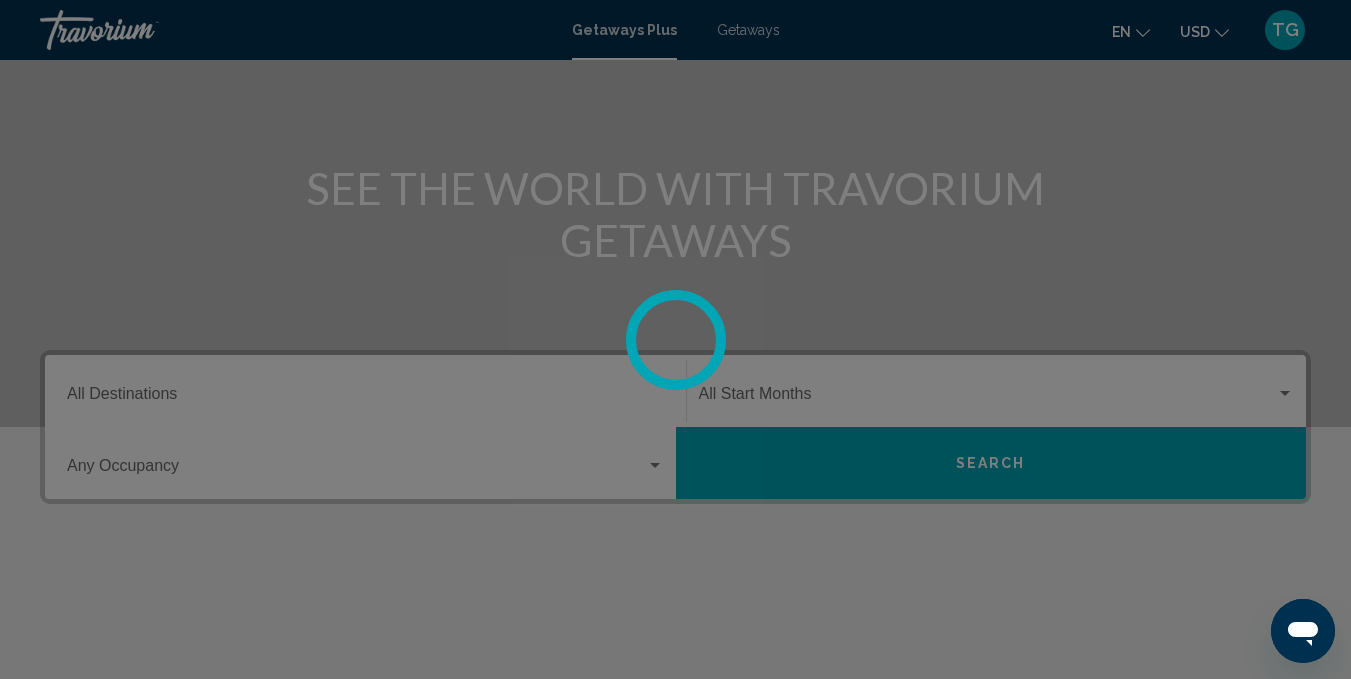 scroll, scrollTop: 0, scrollLeft: 0, axis: both 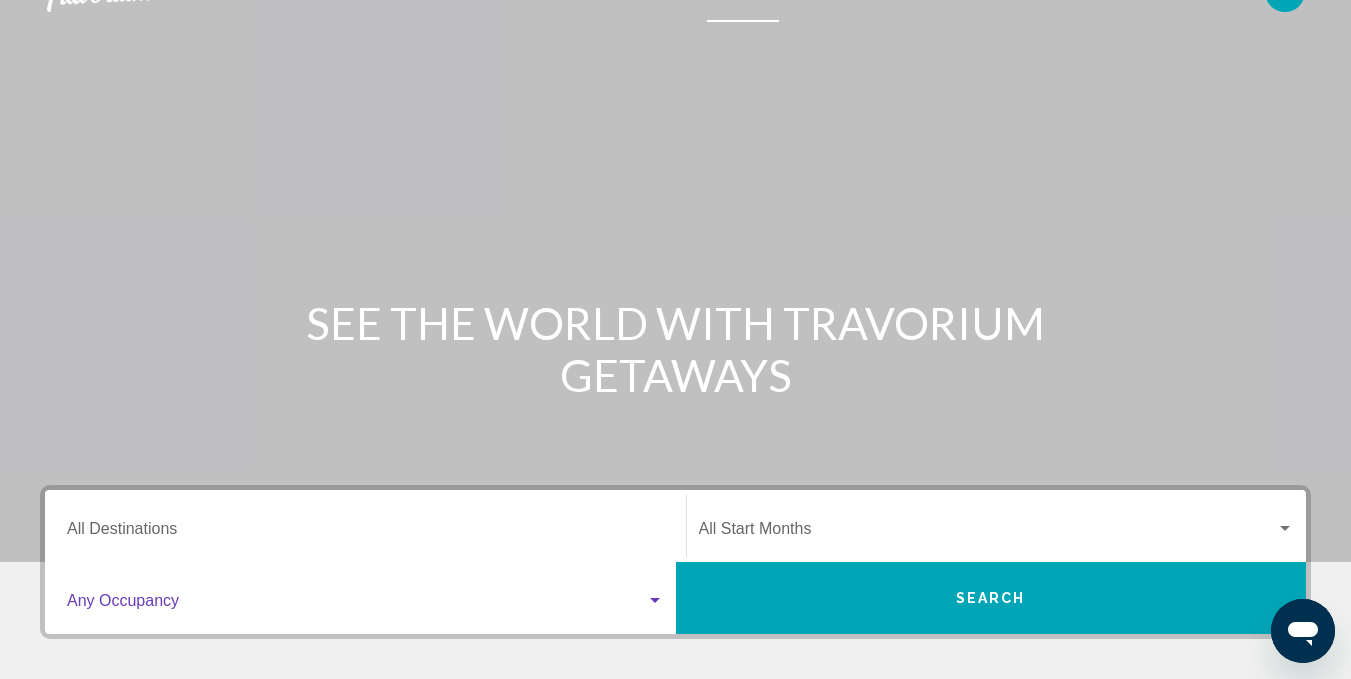click at bounding box center [356, 605] 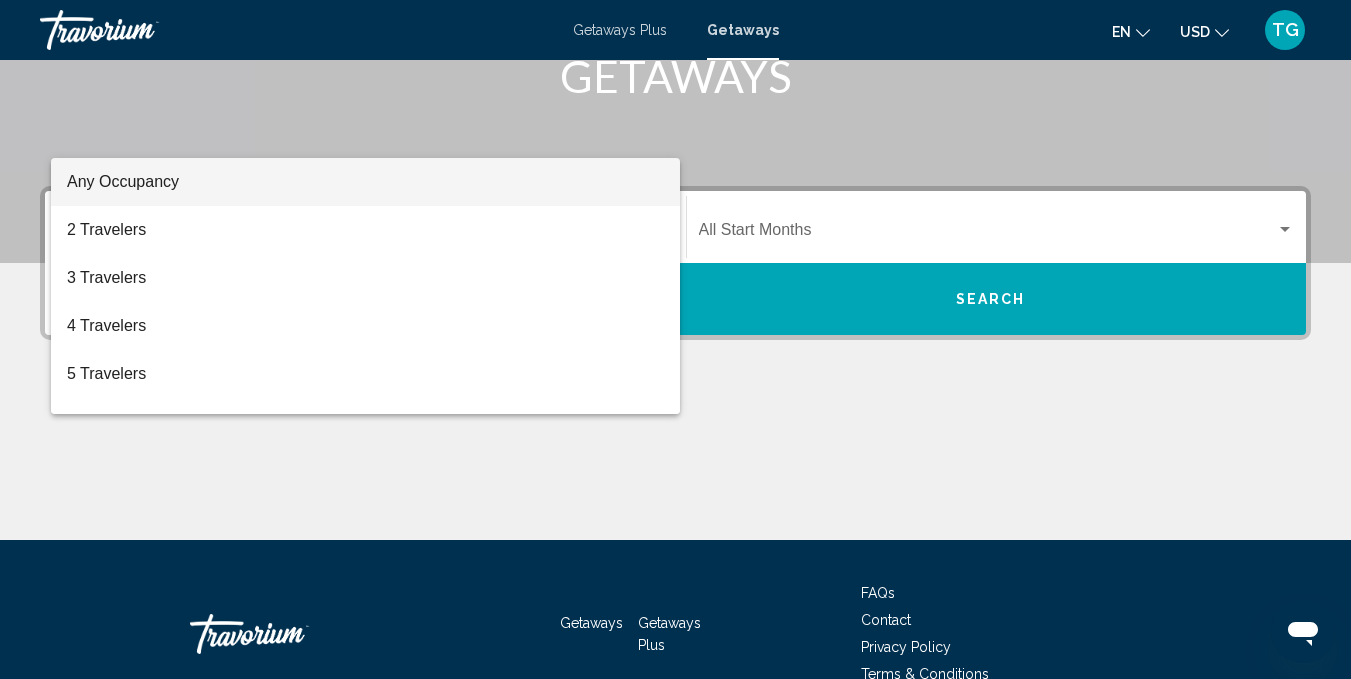 scroll, scrollTop: 443, scrollLeft: 0, axis: vertical 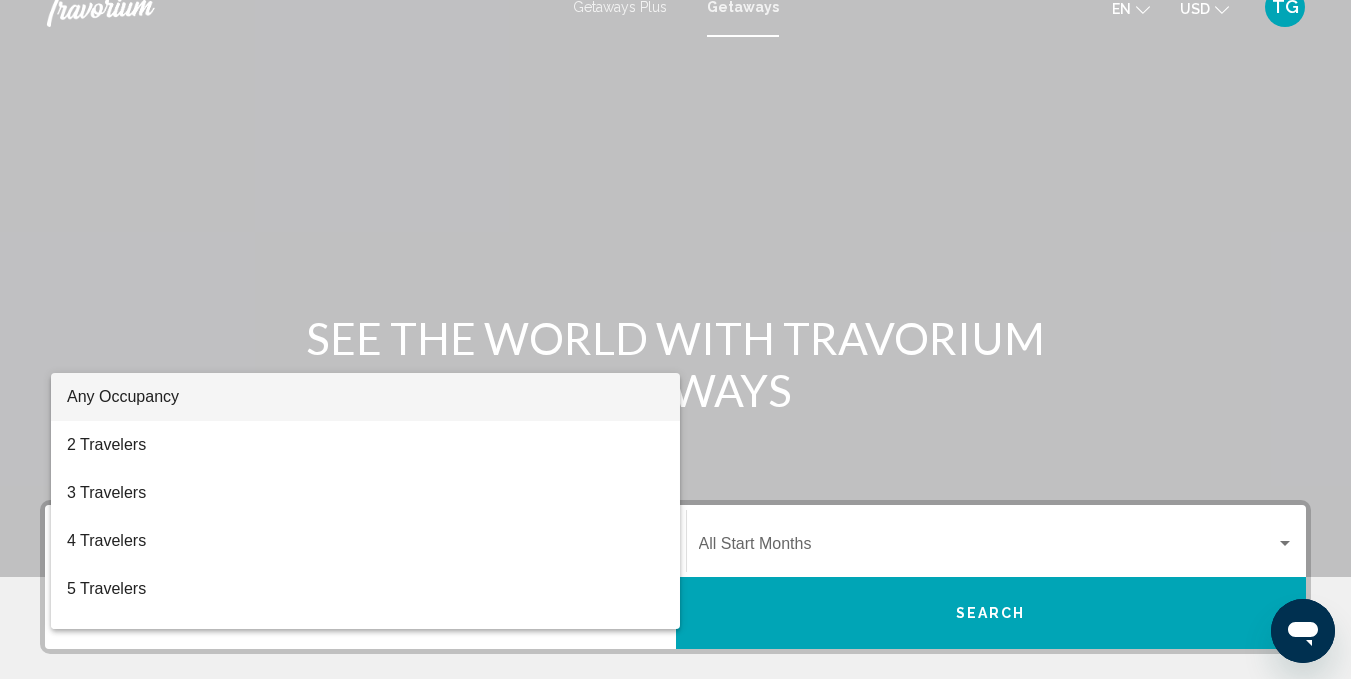 click at bounding box center [675, 339] 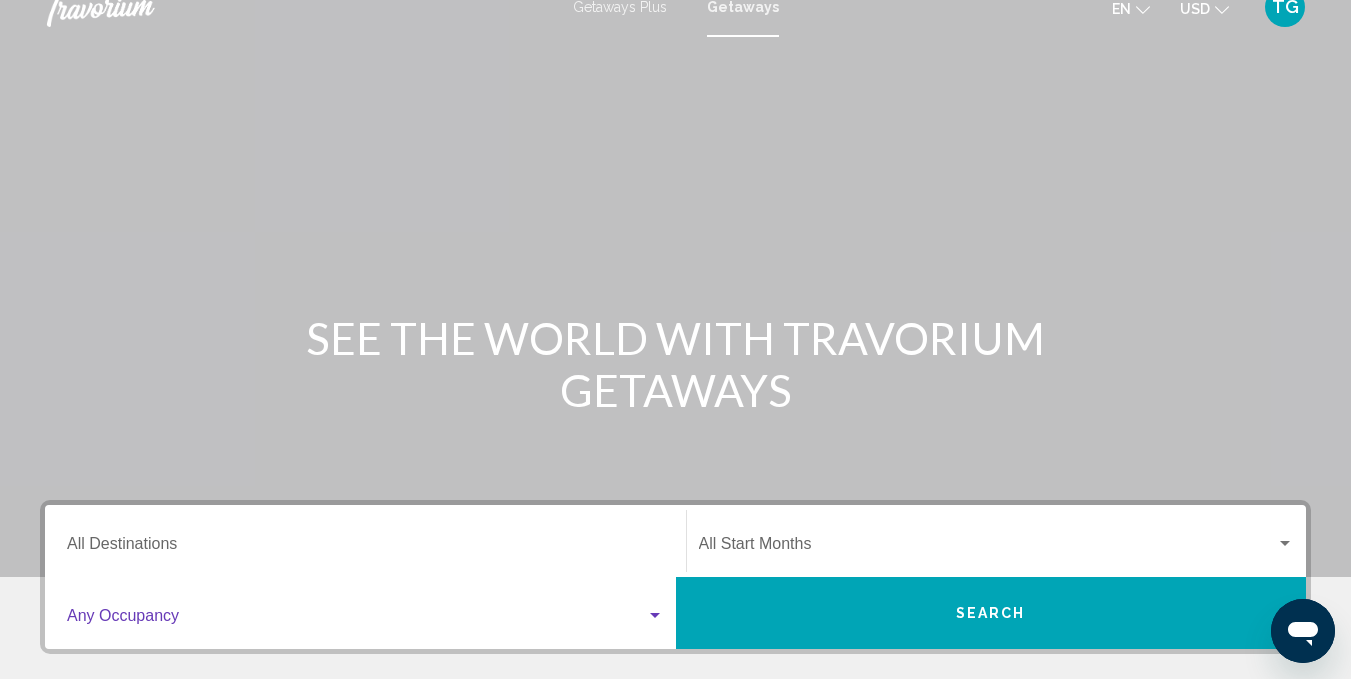 click at bounding box center (655, 615) 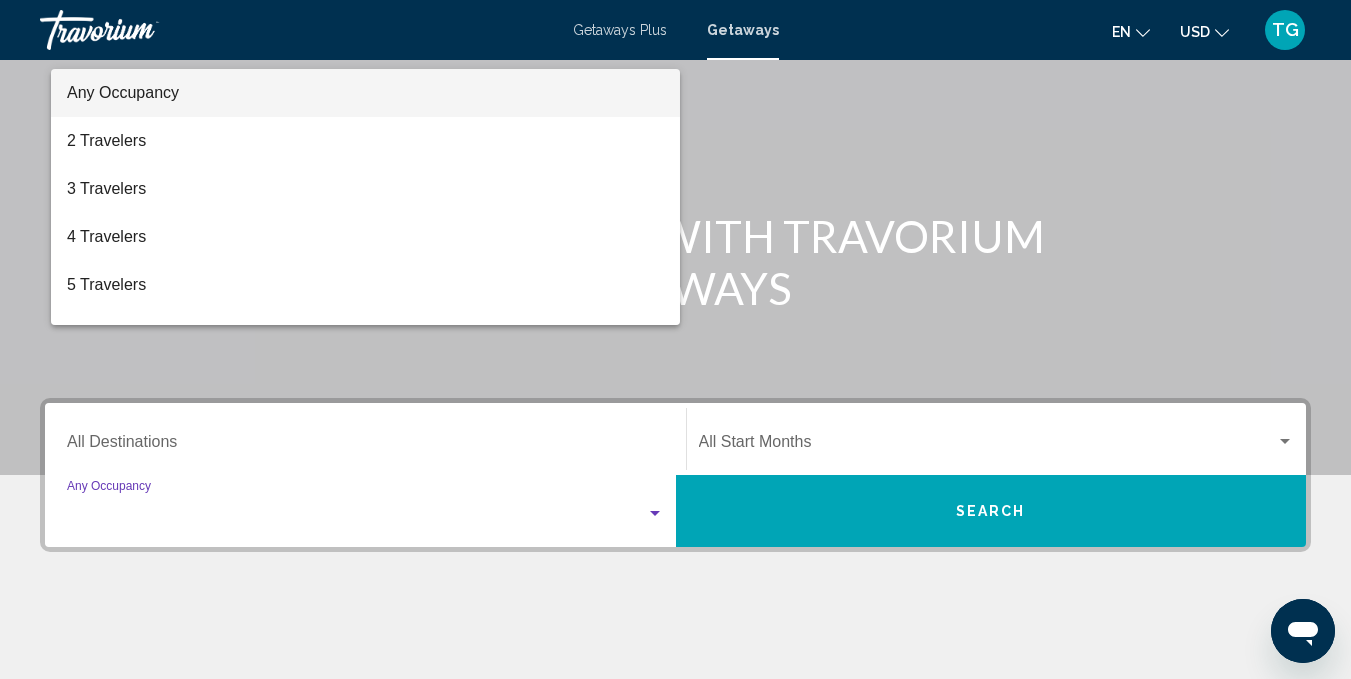 scroll, scrollTop: 443, scrollLeft: 0, axis: vertical 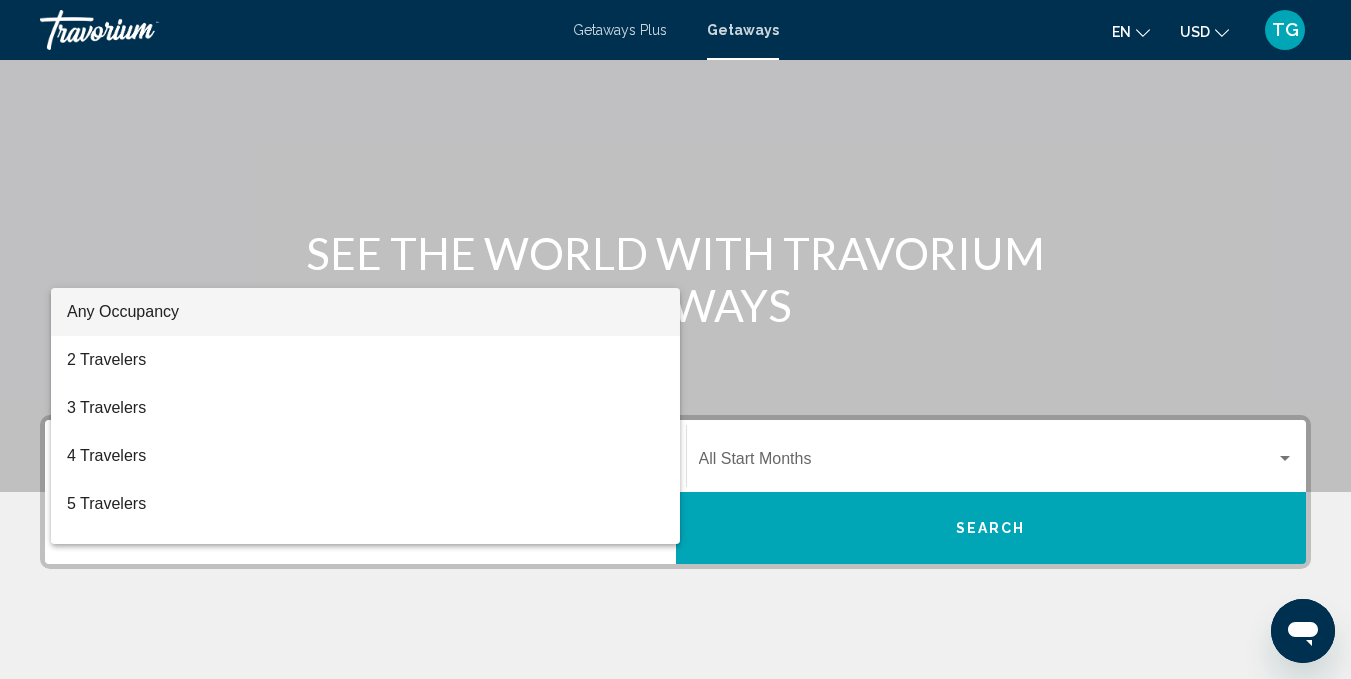 click at bounding box center (675, 339) 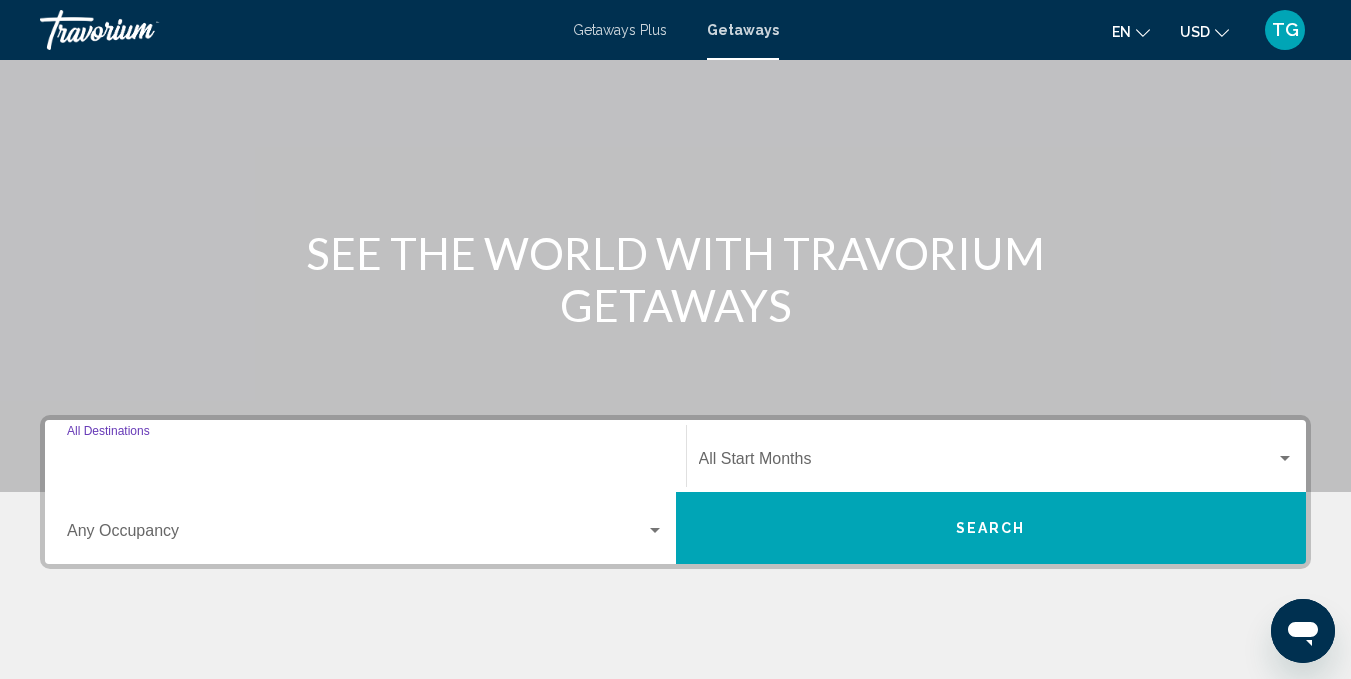 click on "Destination All Destinations" at bounding box center (365, 463) 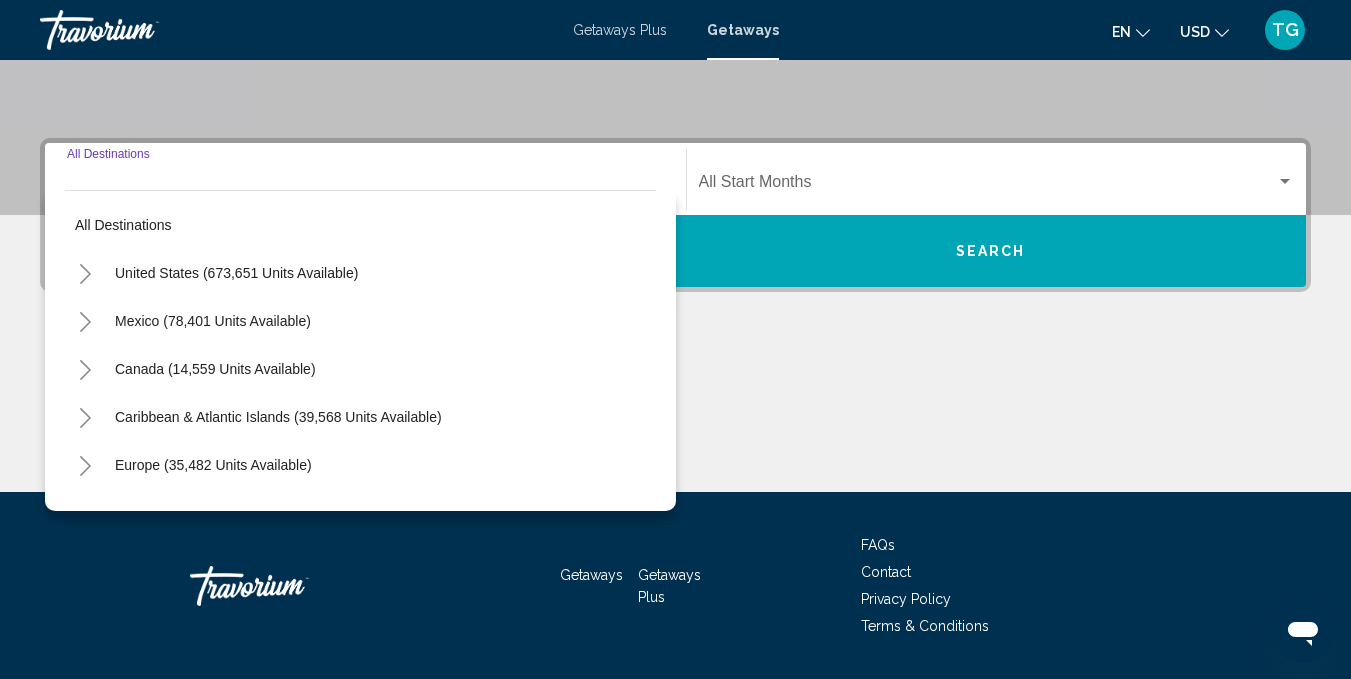 scroll, scrollTop: 443, scrollLeft: 0, axis: vertical 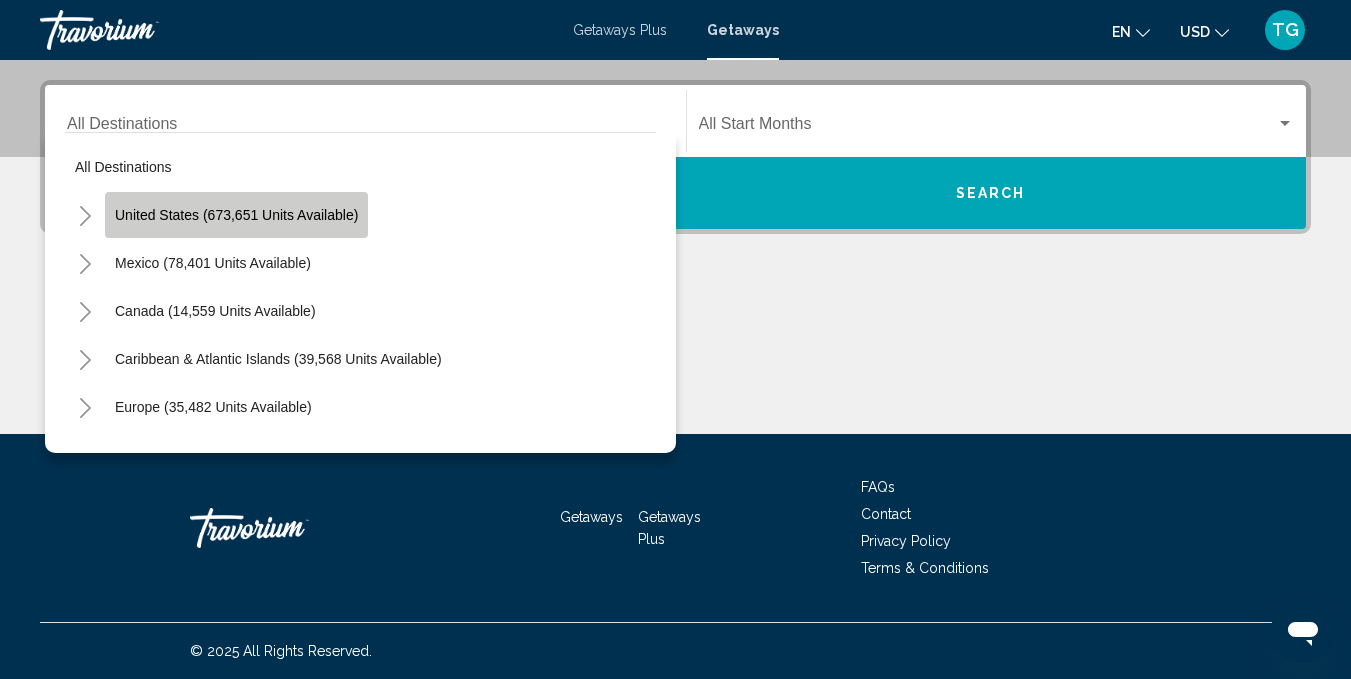 click on "United States (673,651 units available)" 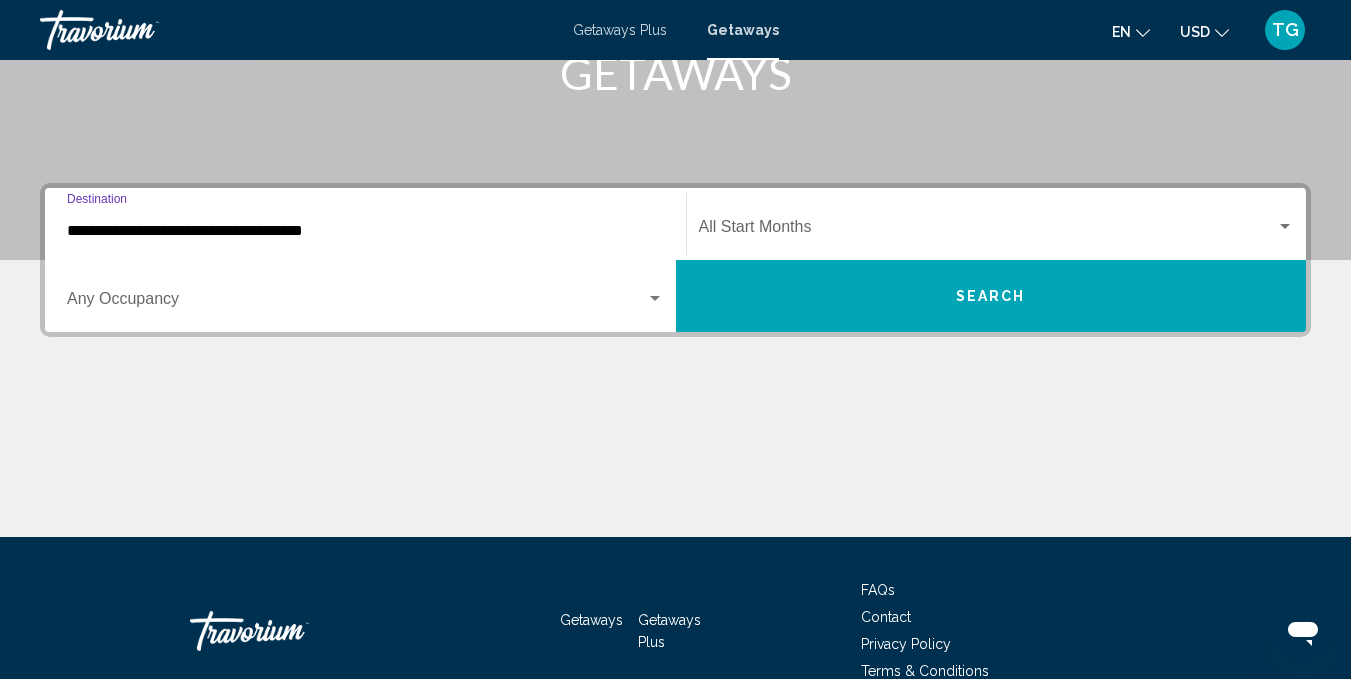 scroll, scrollTop: 333, scrollLeft: 0, axis: vertical 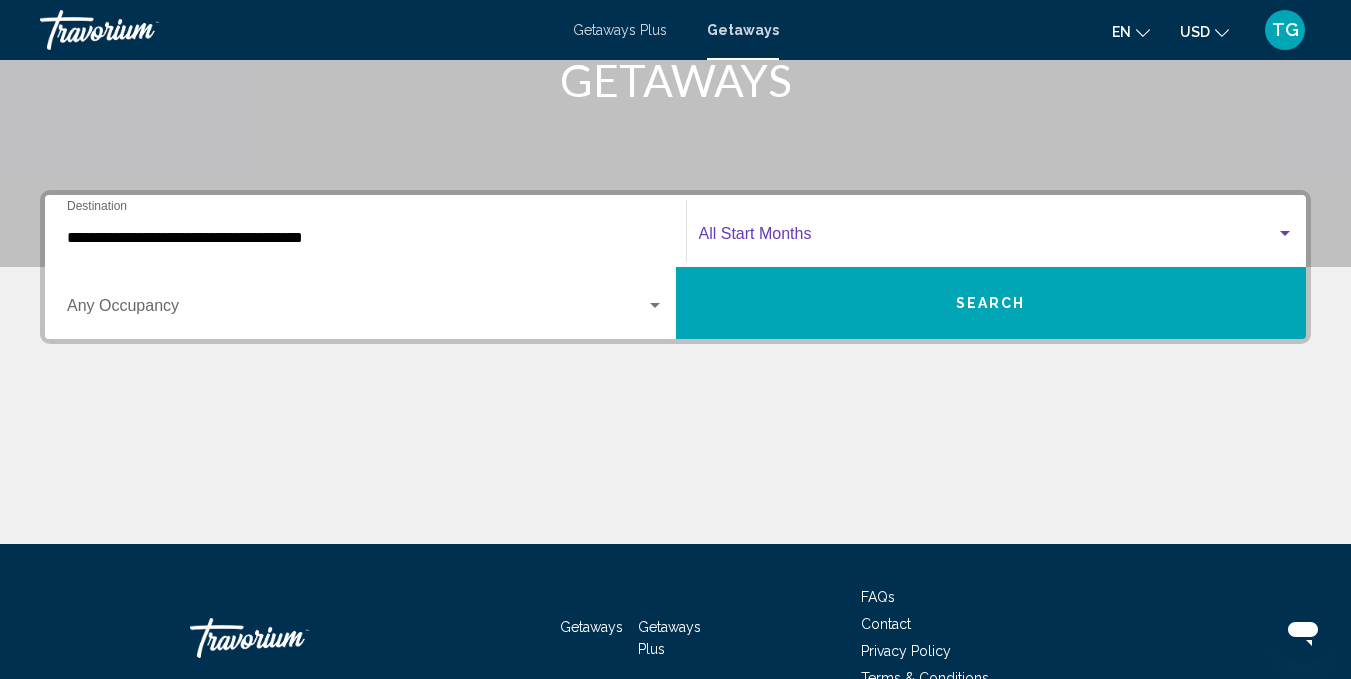 click at bounding box center (1285, 234) 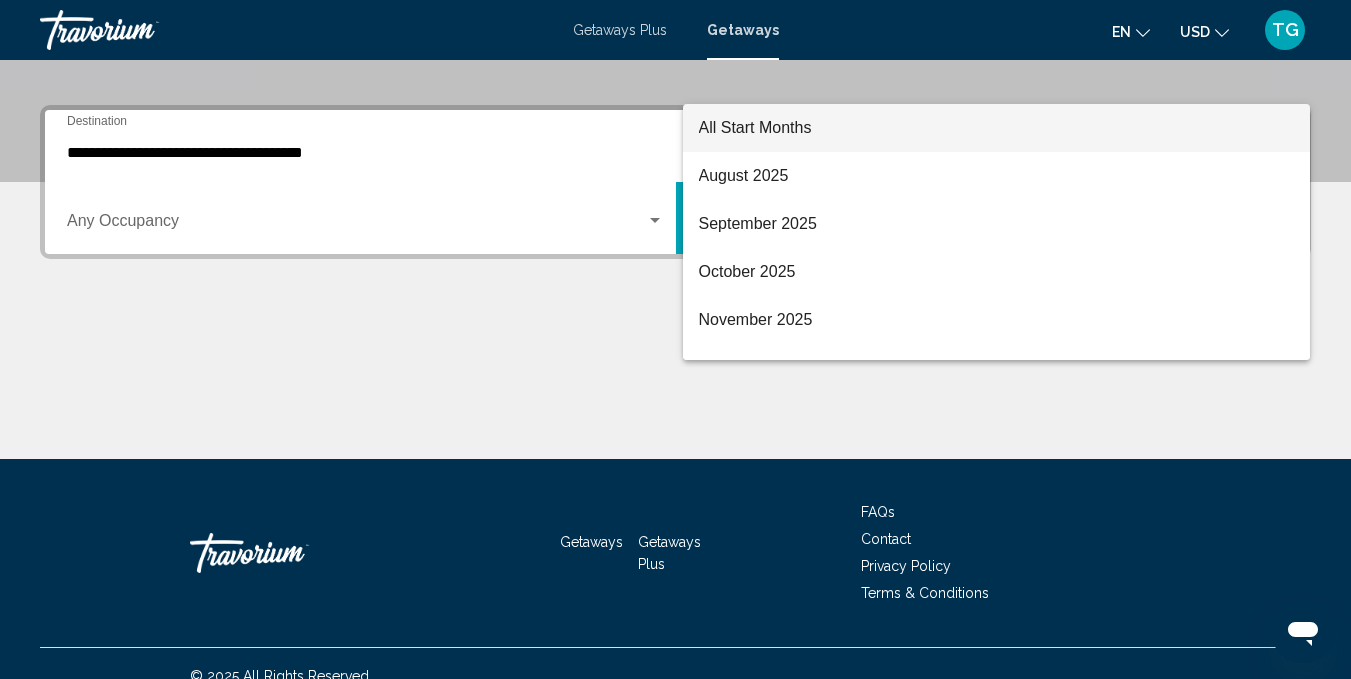 scroll, scrollTop: 443, scrollLeft: 0, axis: vertical 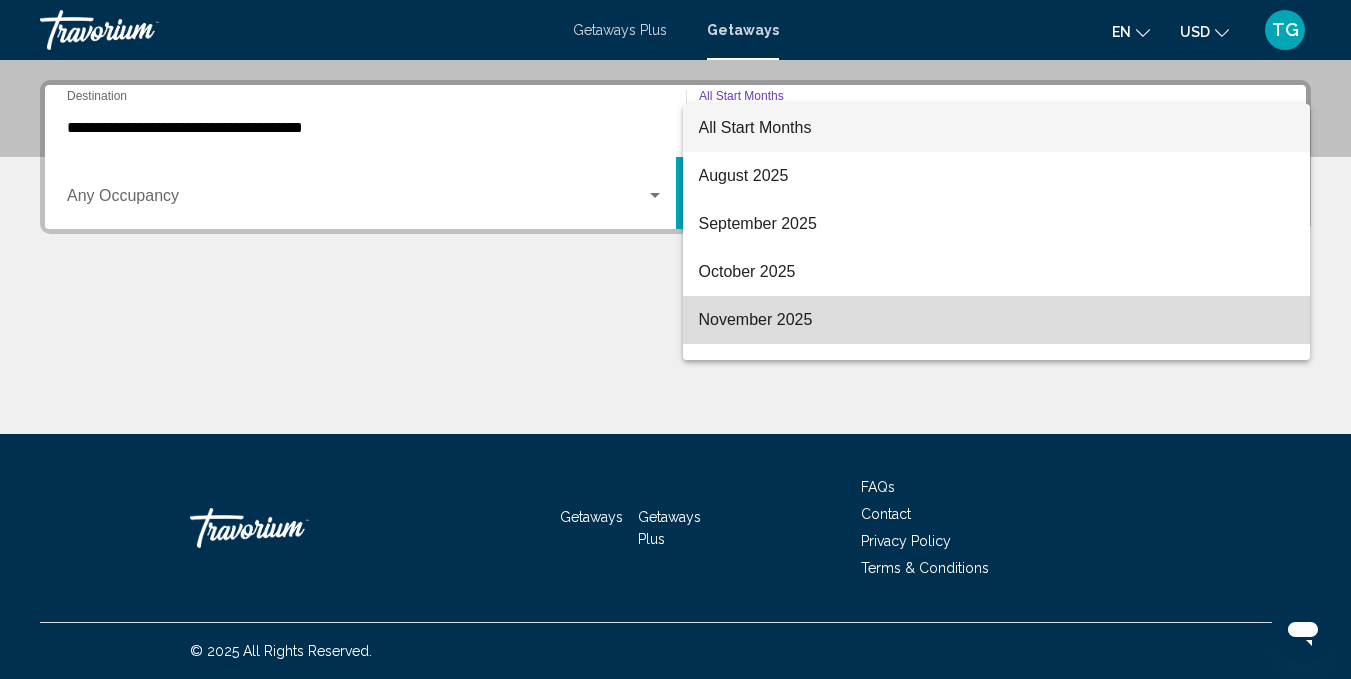 click on "November 2025" at bounding box center [997, 320] 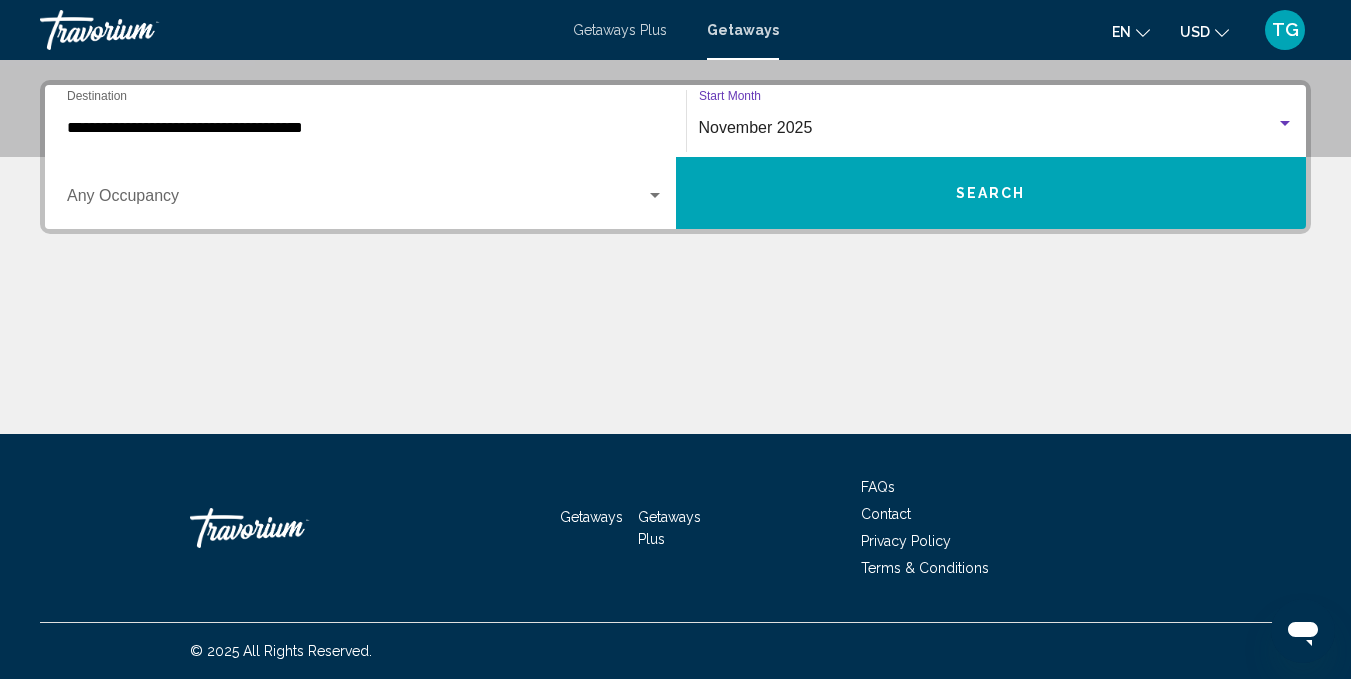 click at bounding box center [1285, 124] 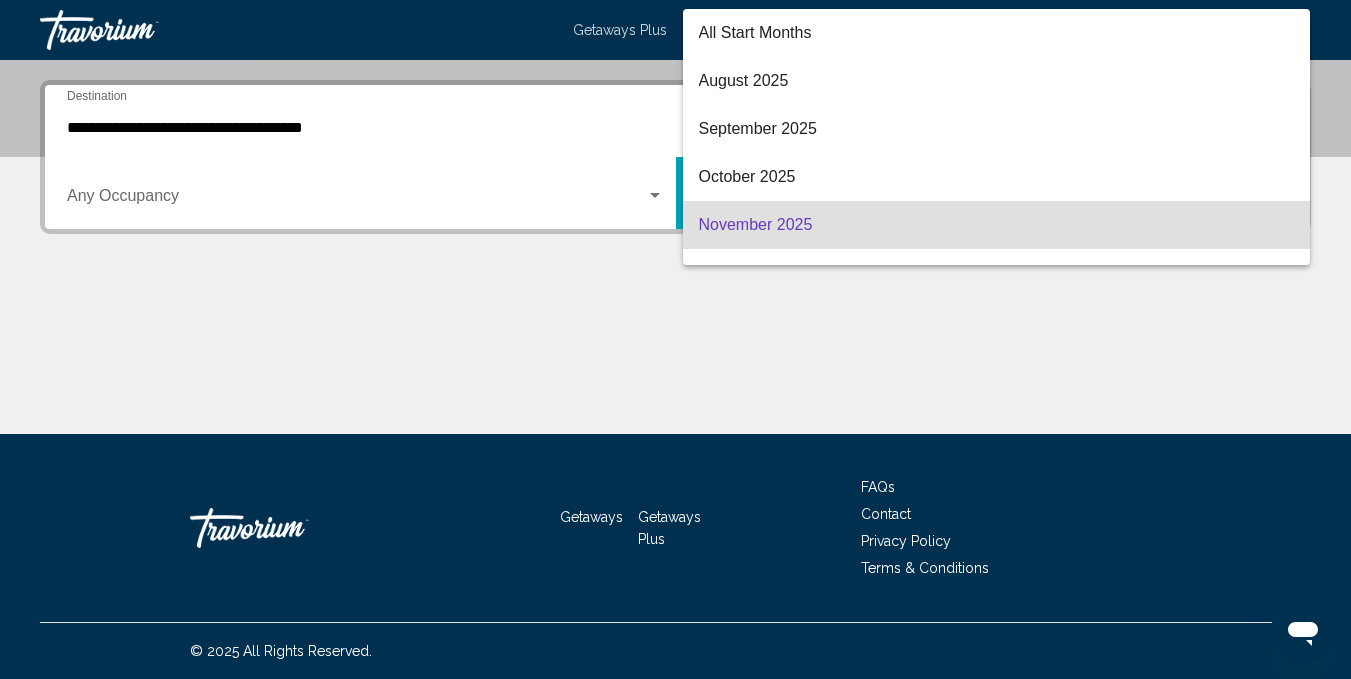 scroll, scrollTop: 97, scrollLeft: 0, axis: vertical 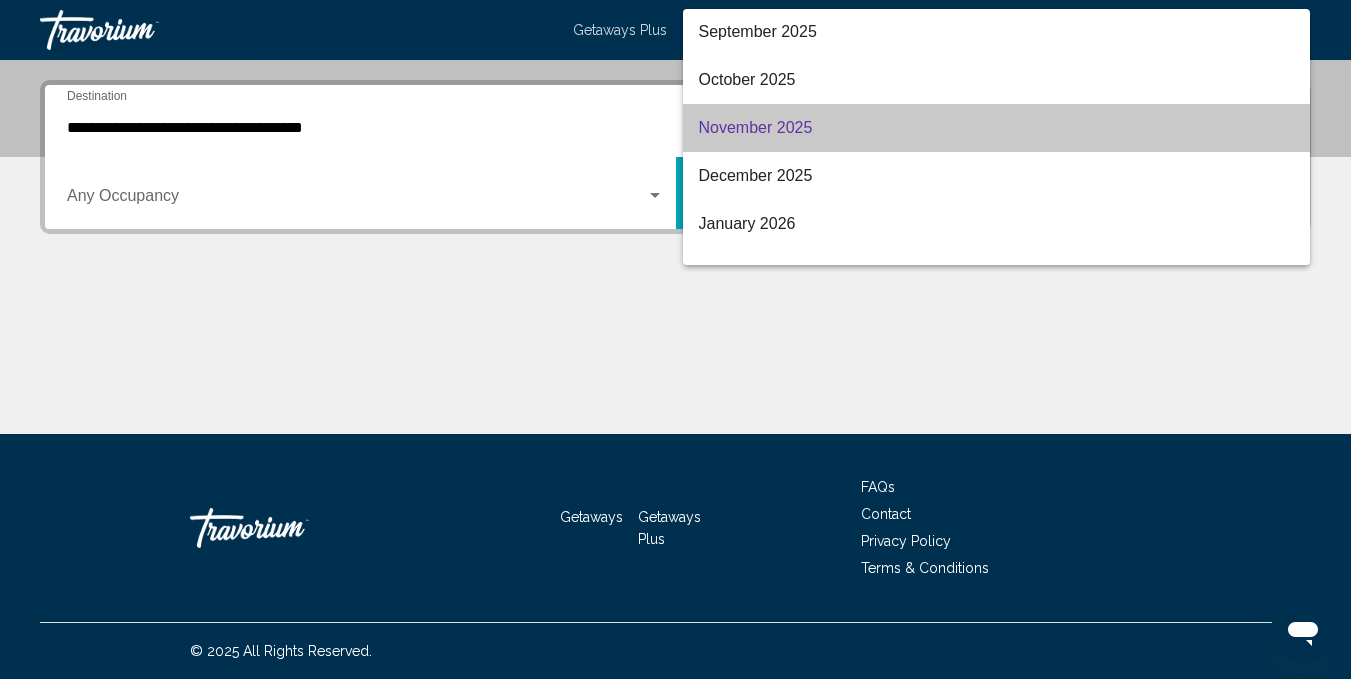 click on "November 2025" at bounding box center [997, 128] 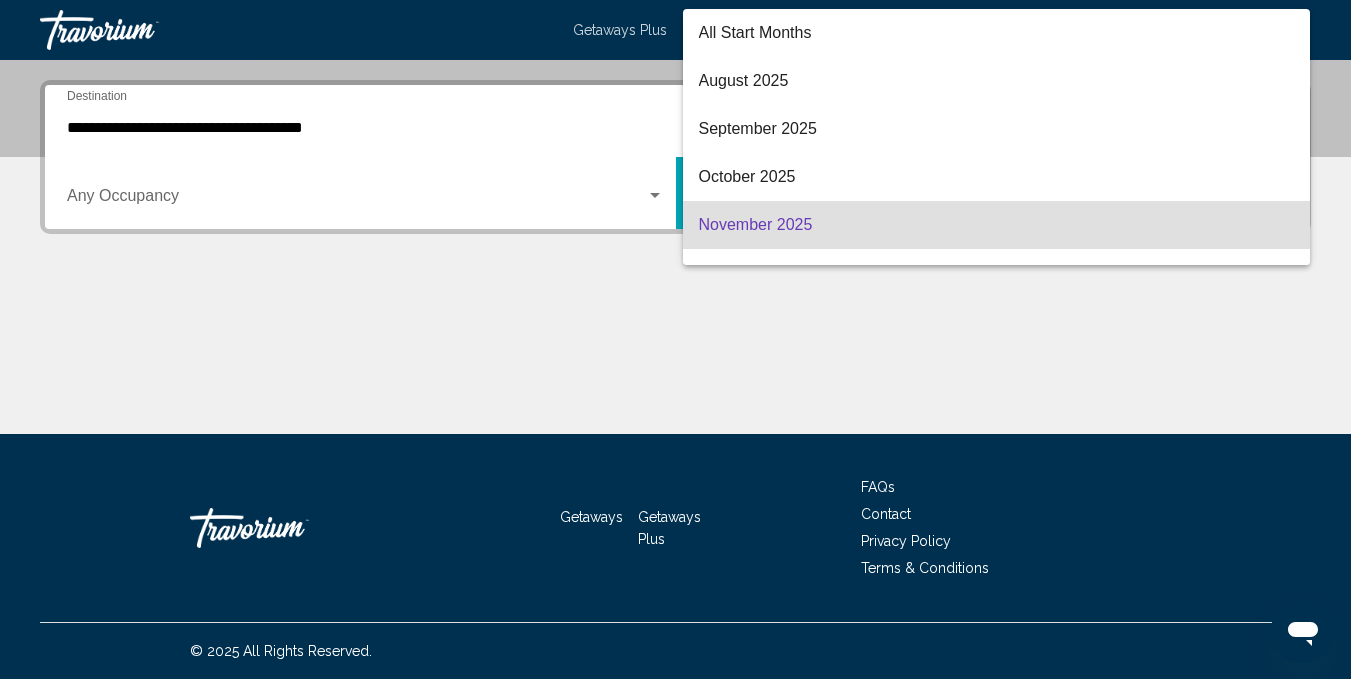 scroll, scrollTop: 97, scrollLeft: 0, axis: vertical 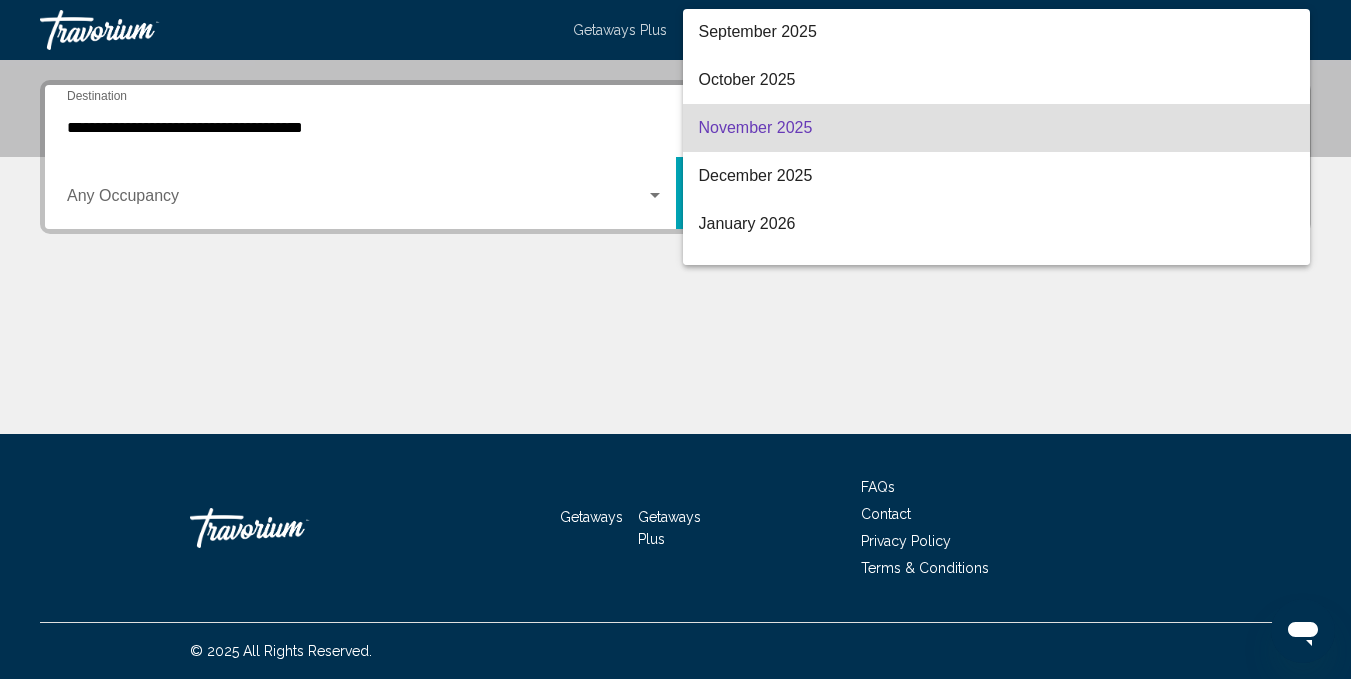 click at bounding box center (675, 339) 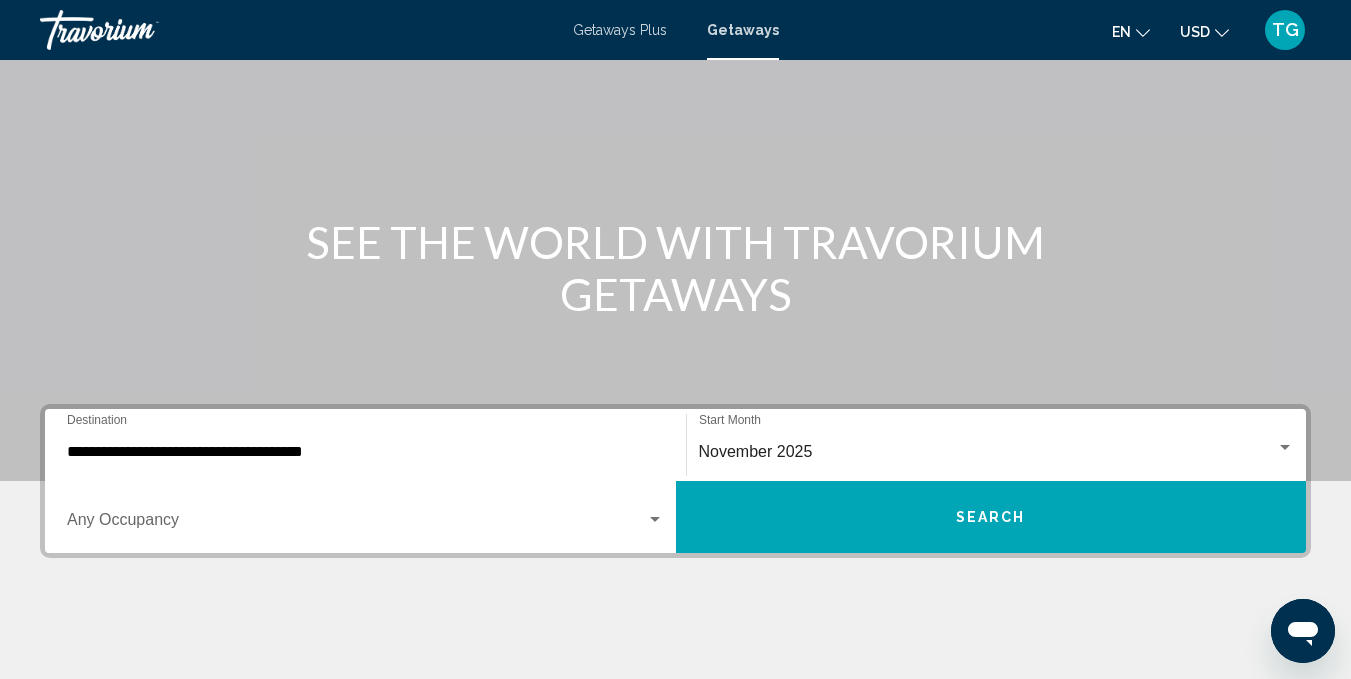 scroll, scrollTop: 120, scrollLeft: 0, axis: vertical 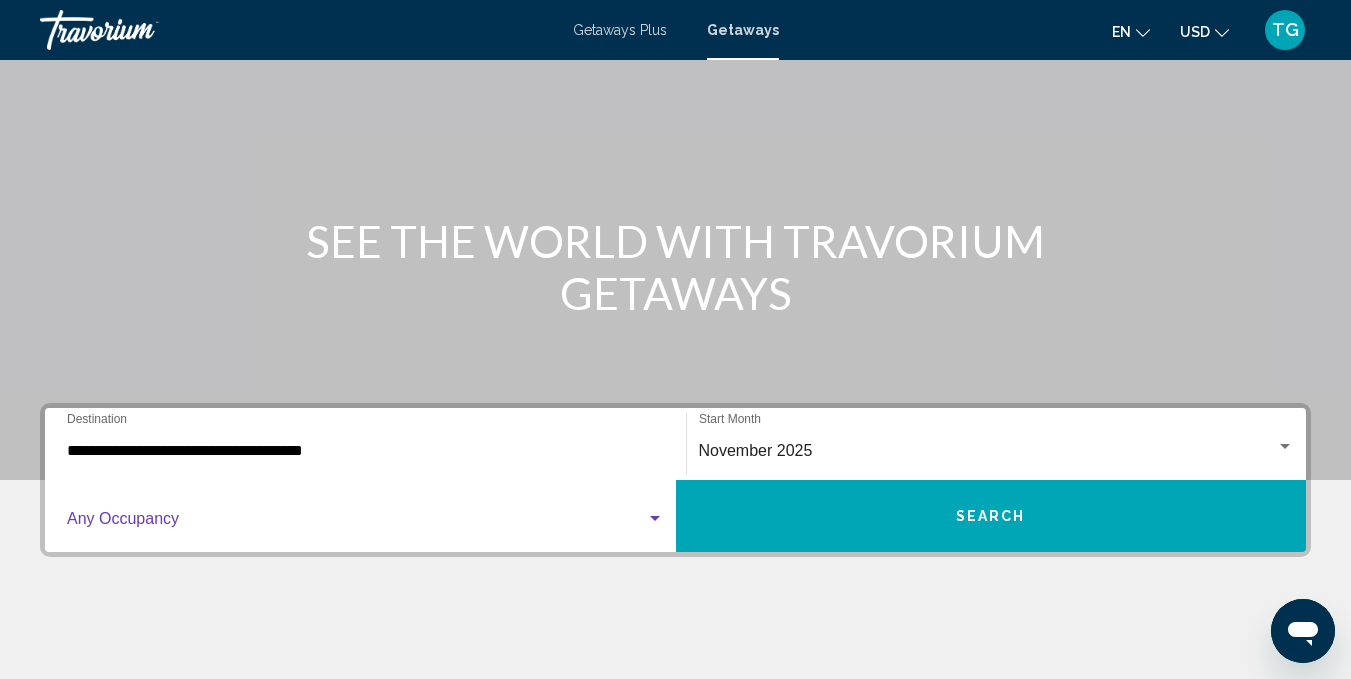 click at bounding box center (655, 519) 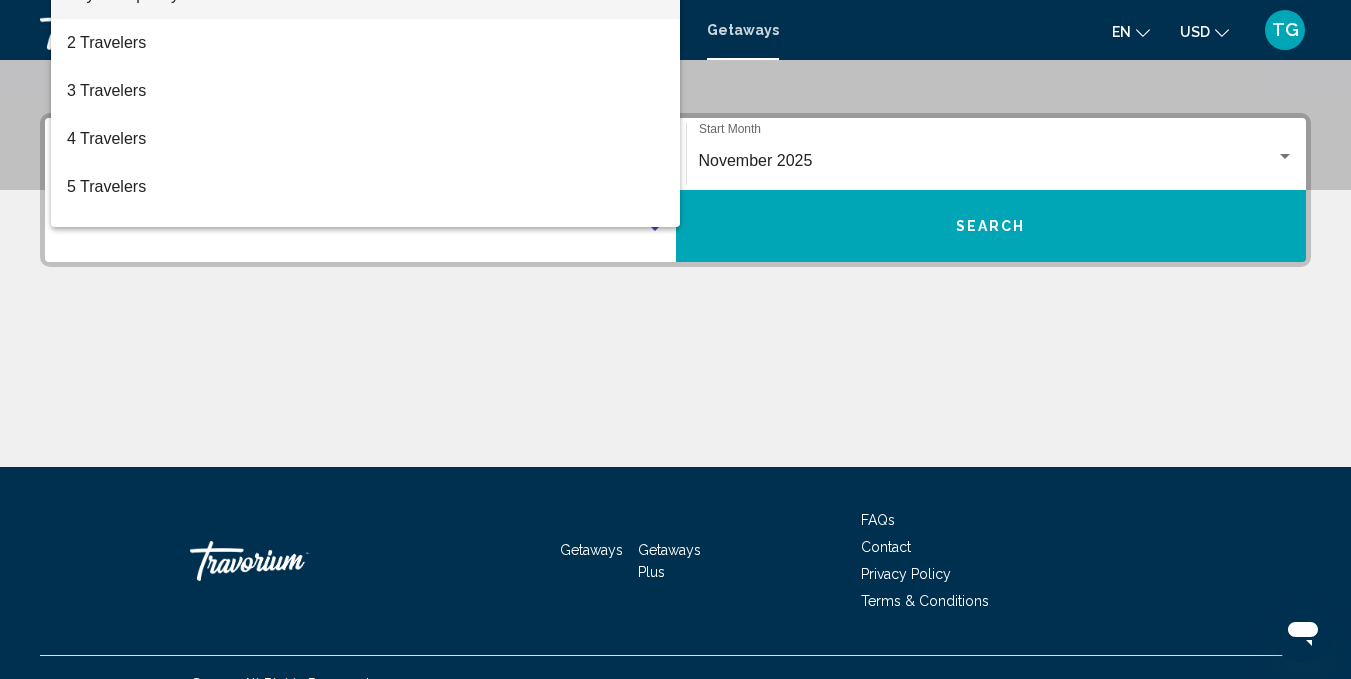 scroll, scrollTop: 443, scrollLeft: 0, axis: vertical 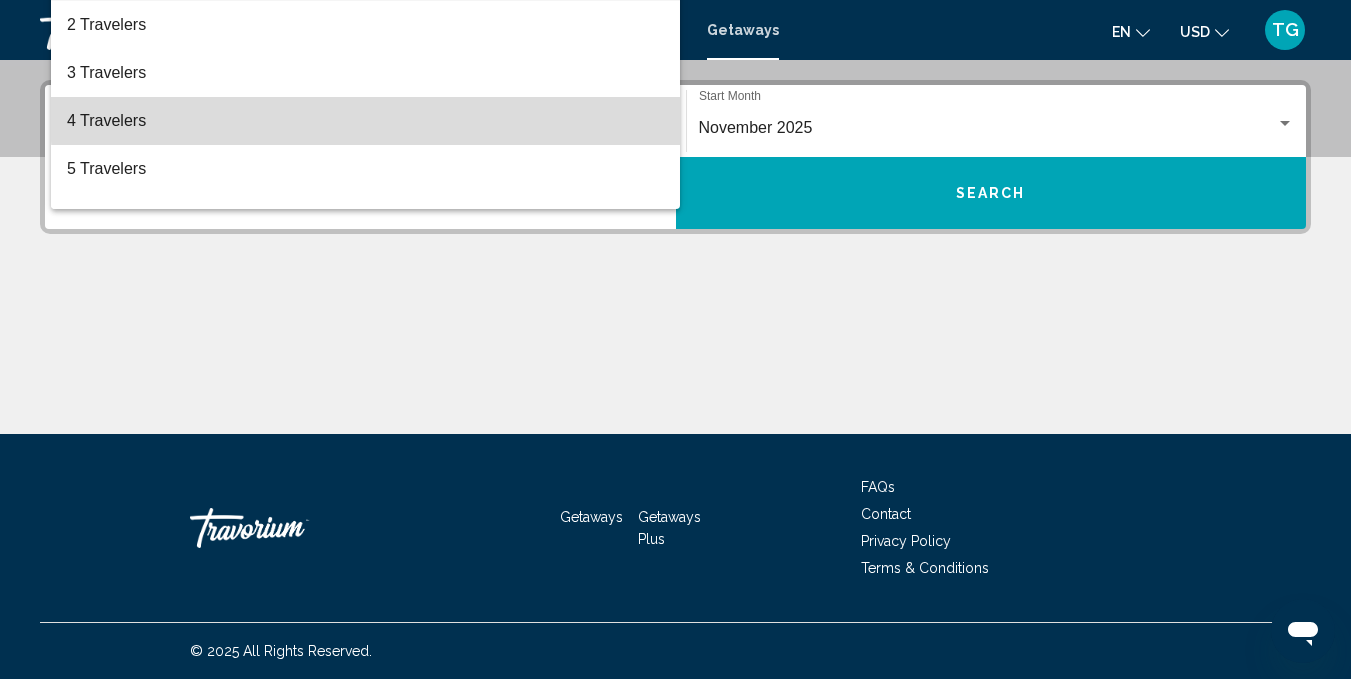 click on "4 Travelers" at bounding box center (365, 121) 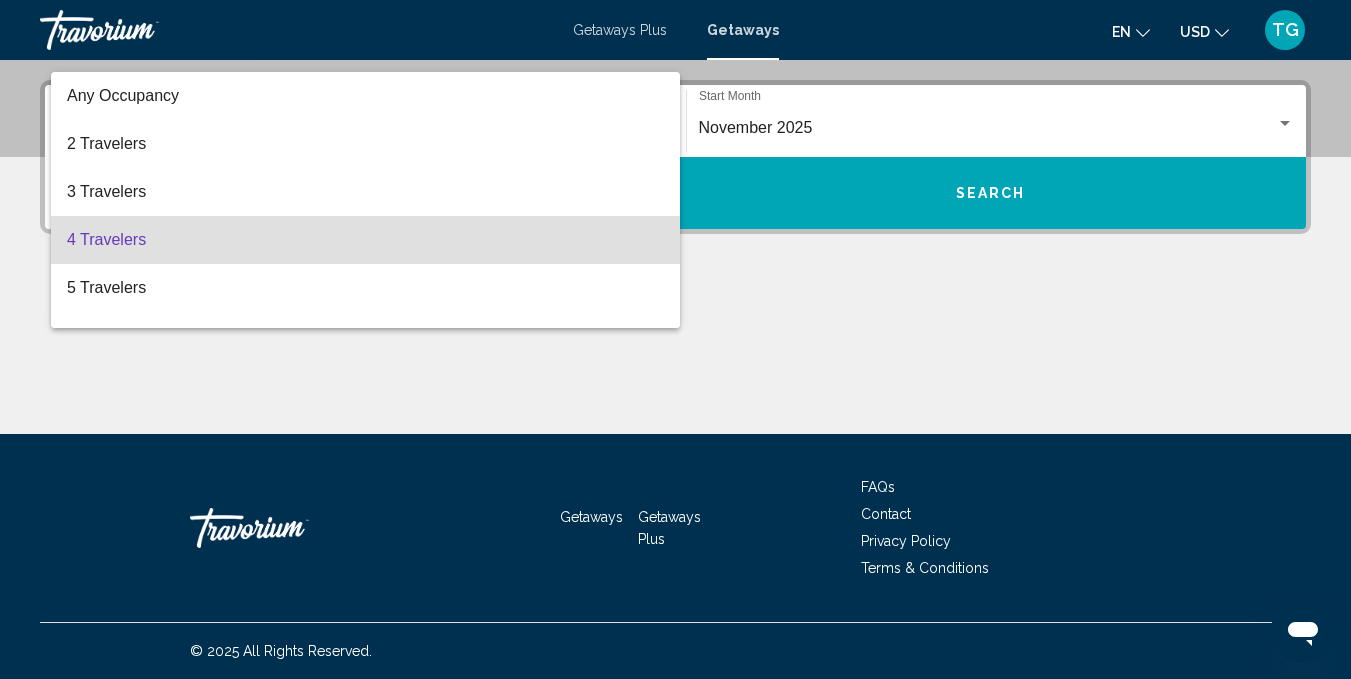 scroll, scrollTop: 40, scrollLeft: 0, axis: vertical 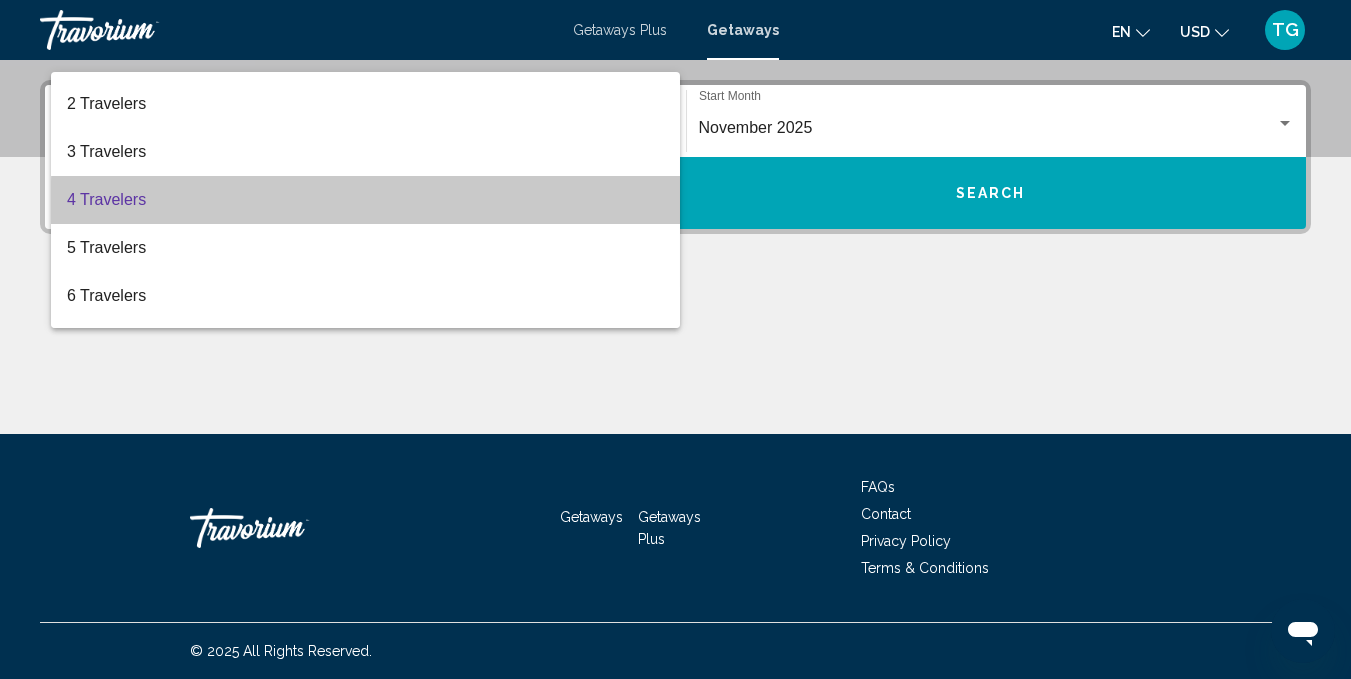 click on "4 Travelers" at bounding box center (365, 200) 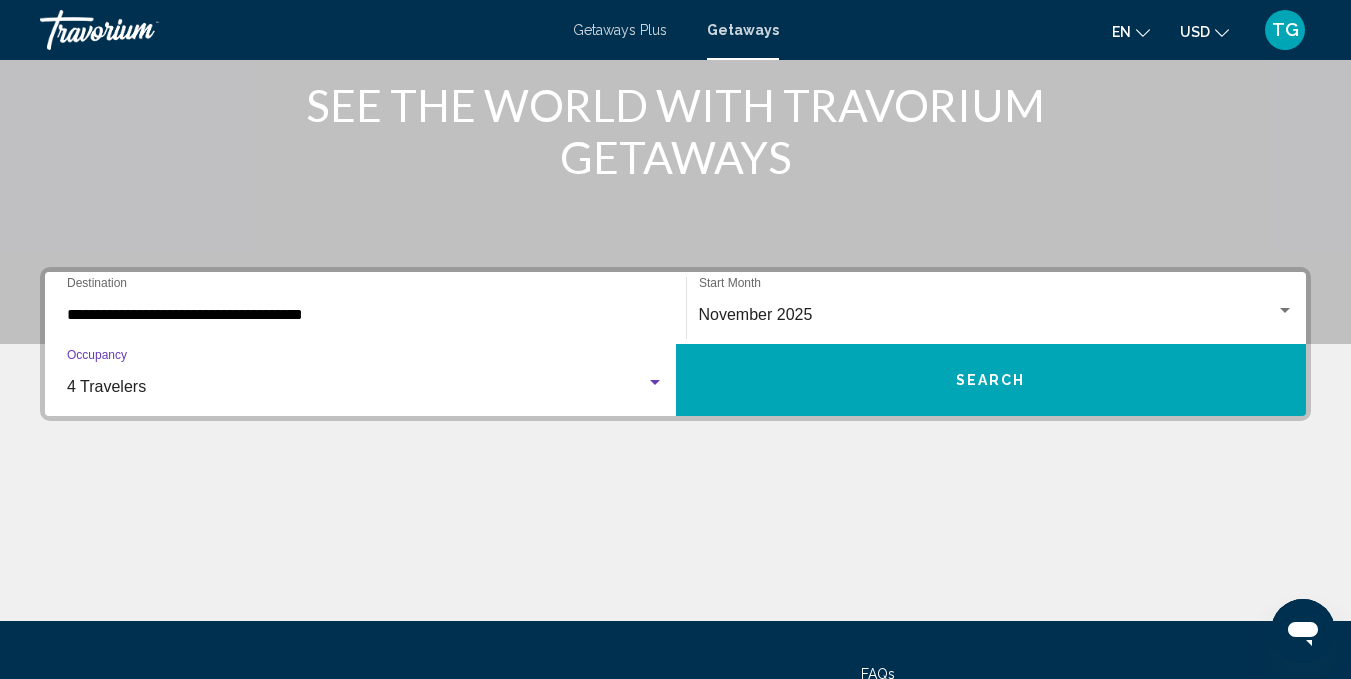 scroll, scrollTop: 258, scrollLeft: 0, axis: vertical 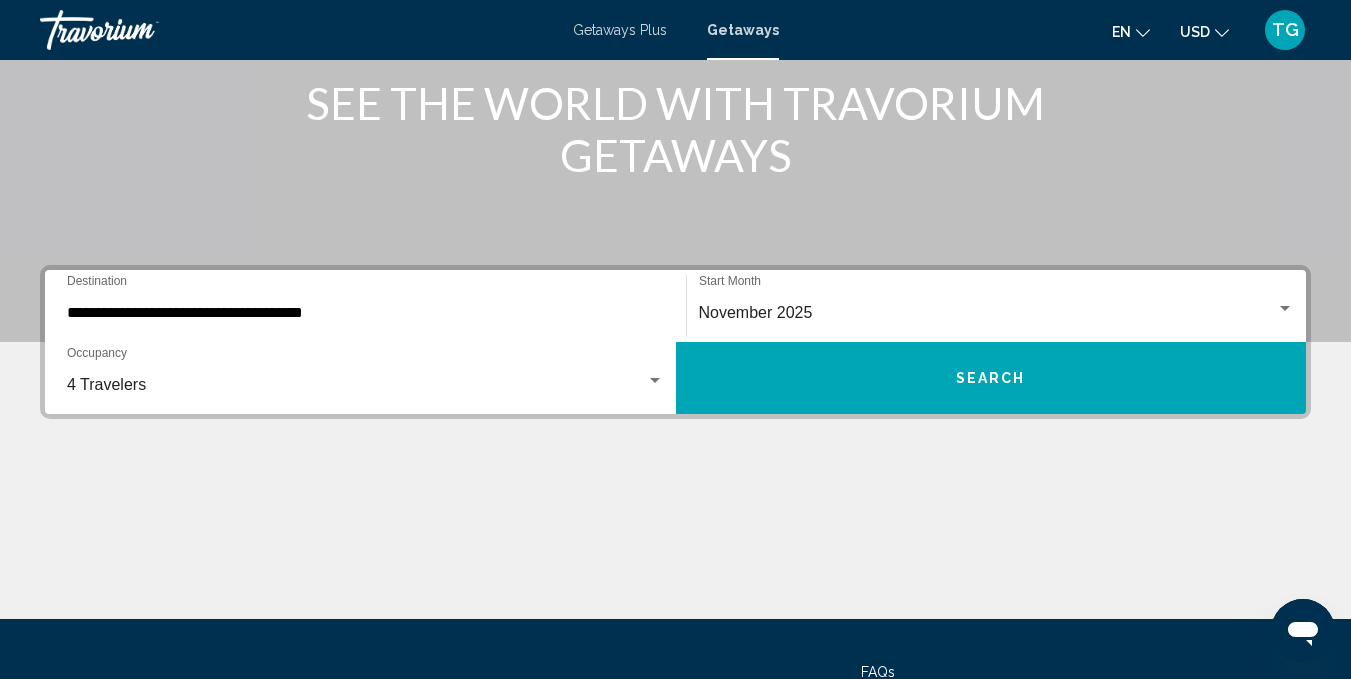 click on "Getaways Plus" at bounding box center [620, 30] 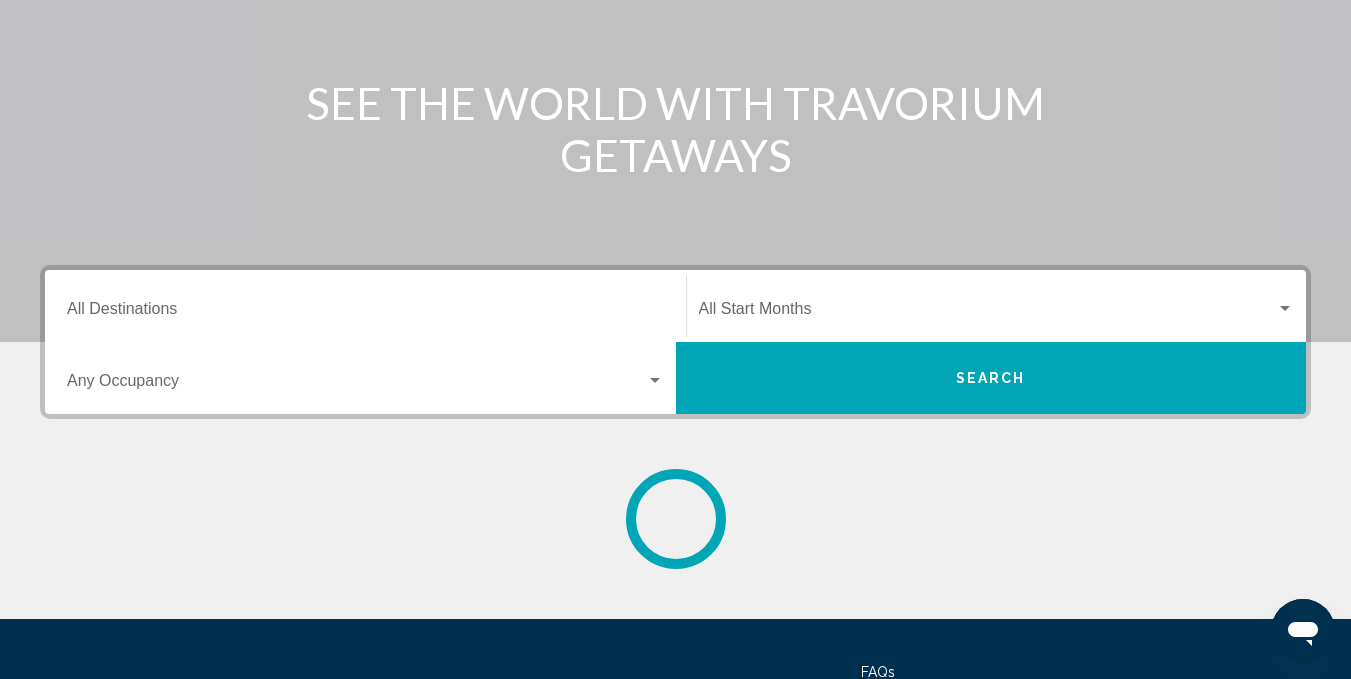 scroll, scrollTop: 0, scrollLeft: 0, axis: both 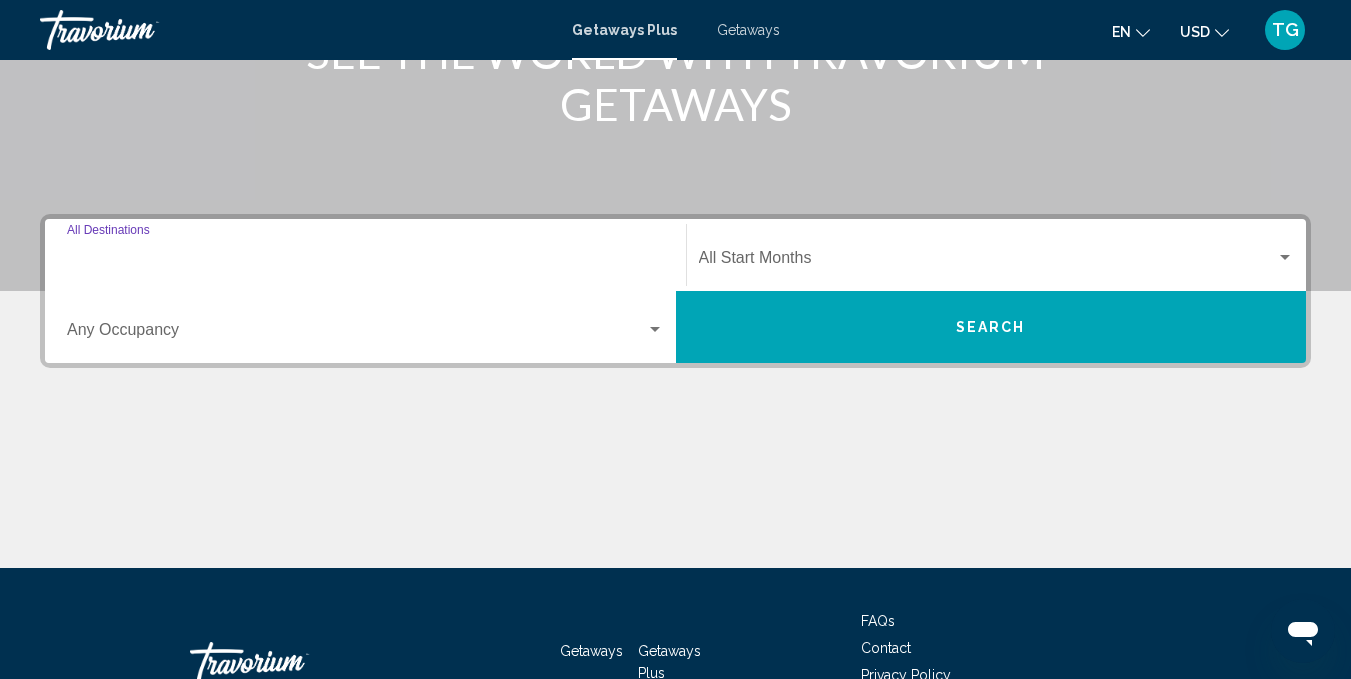 click on "Destination All Destinations" at bounding box center (365, 262) 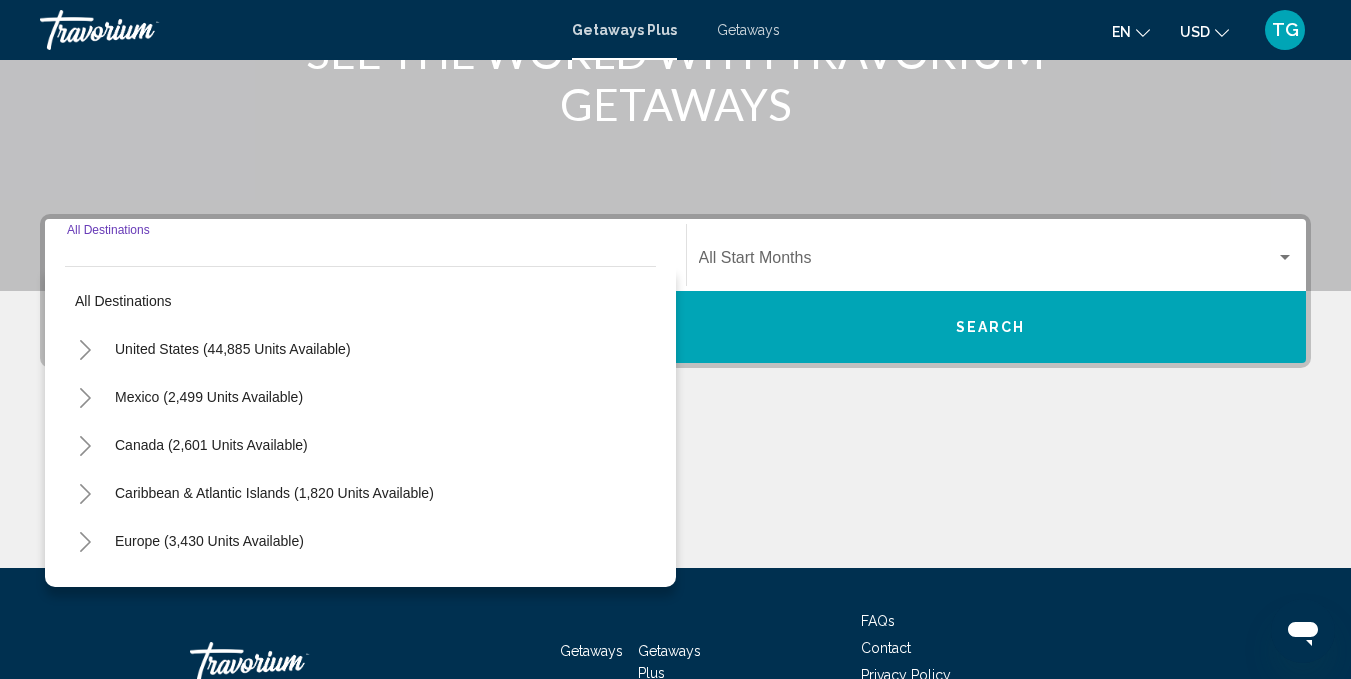 scroll, scrollTop: 443, scrollLeft: 0, axis: vertical 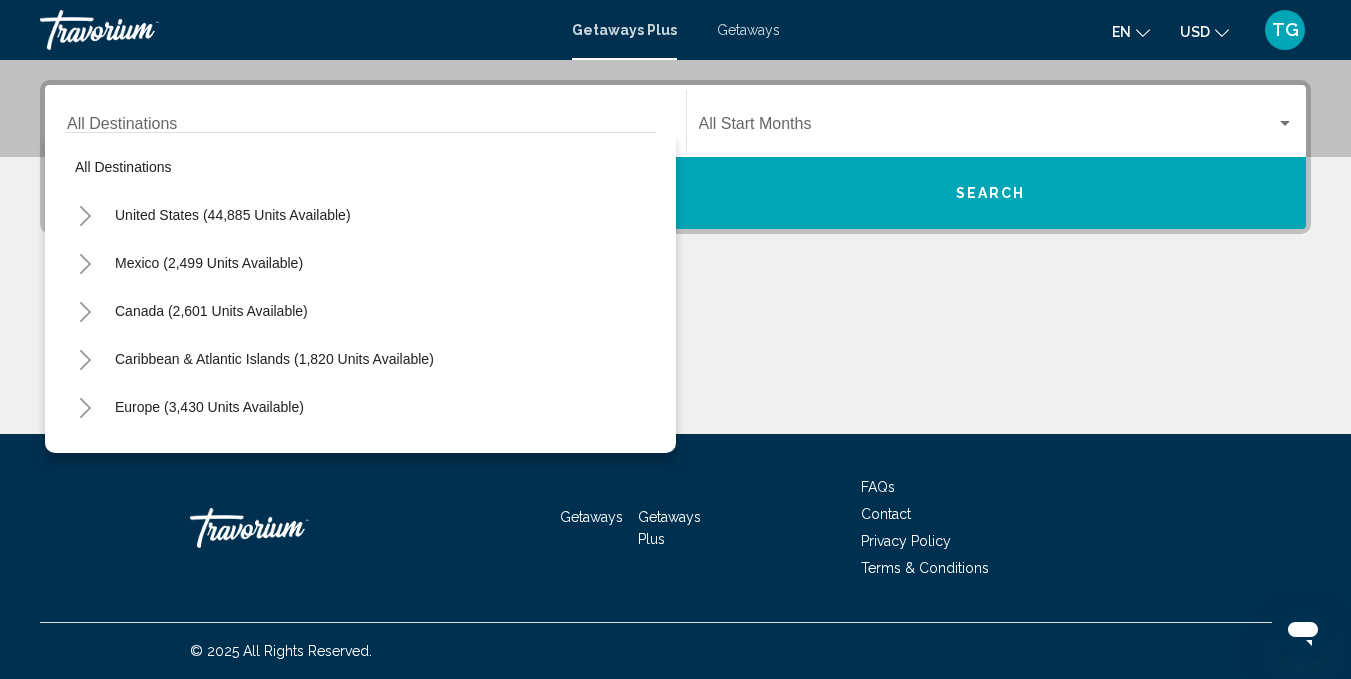 click on "United States (44,885 units available)" at bounding box center [360, 263] 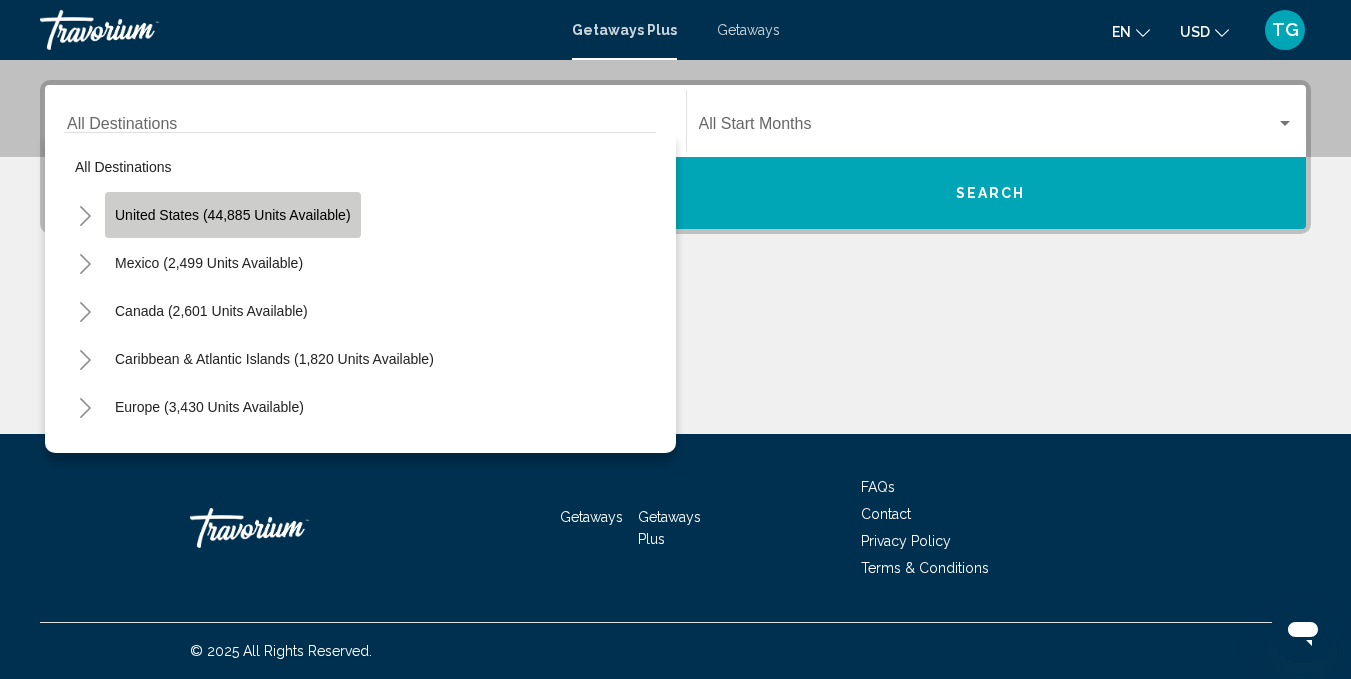 click on "United States (44,885 units available)" 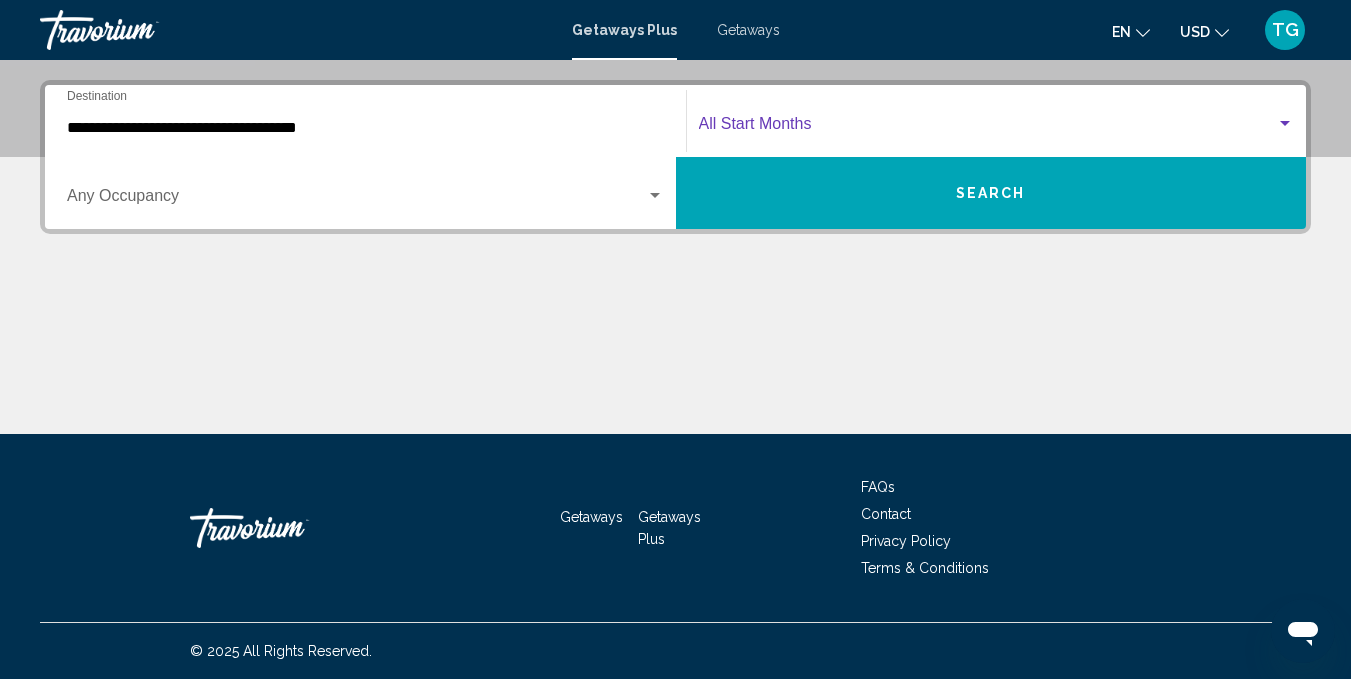 click at bounding box center [1285, 123] 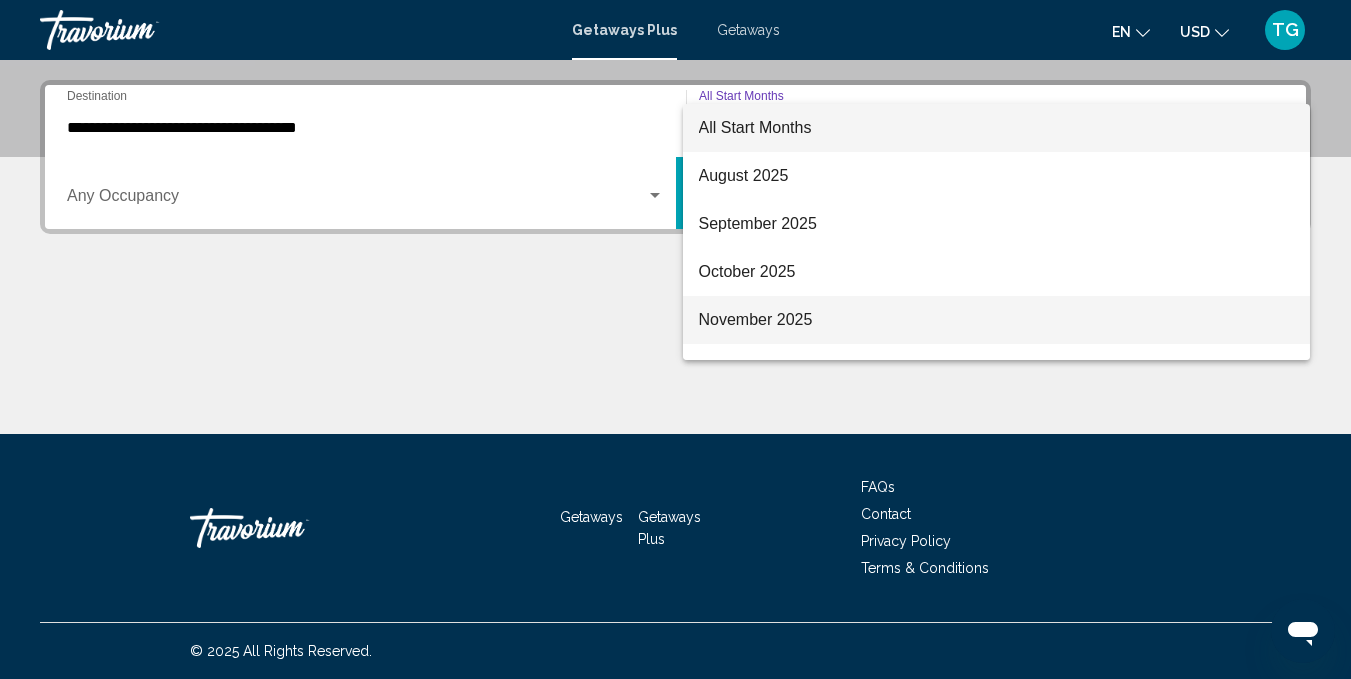 click on "November 2025" at bounding box center [997, 320] 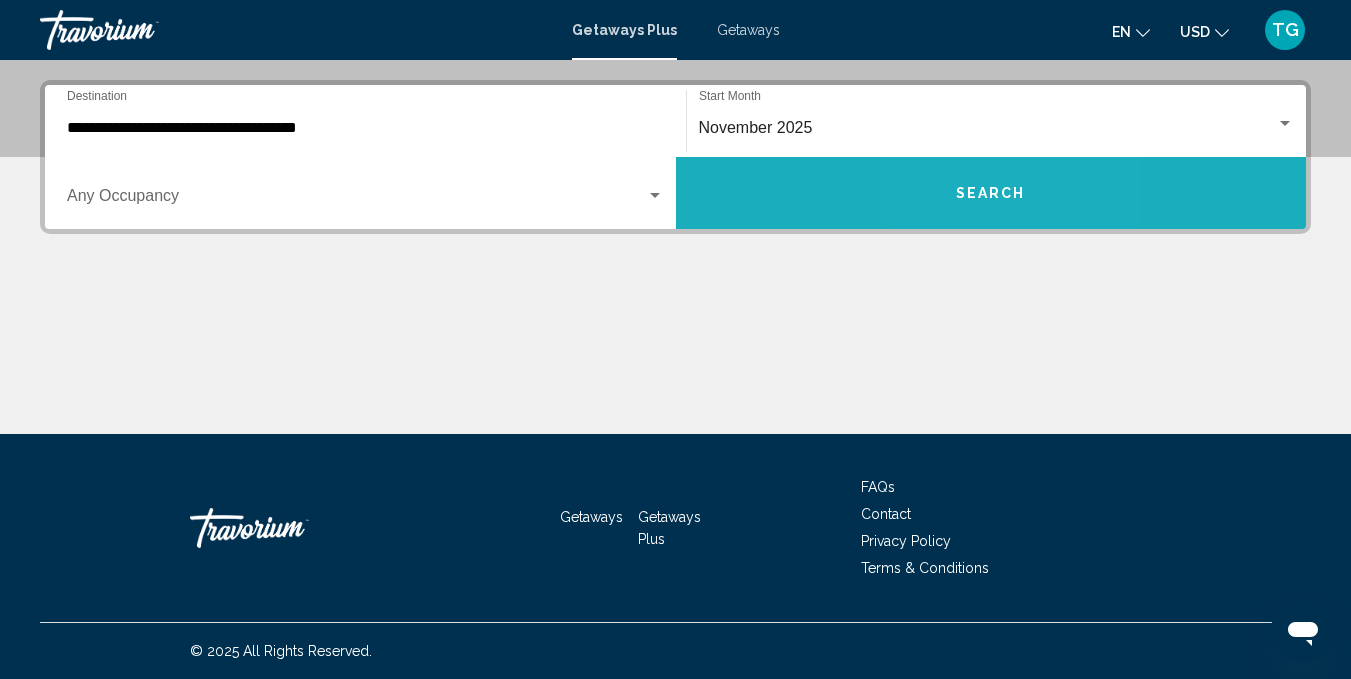 click on "Search" at bounding box center [991, 193] 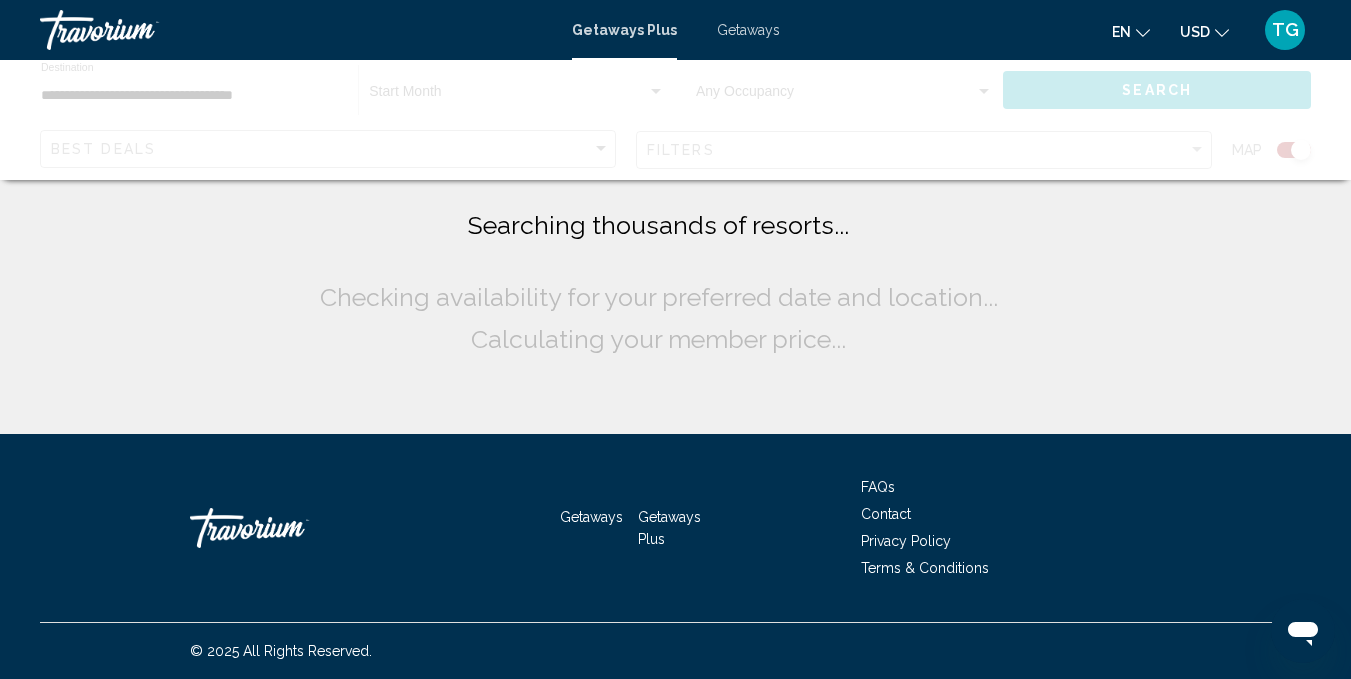 scroll, scrollTop: 0, scrollLeft: 0, axis: both 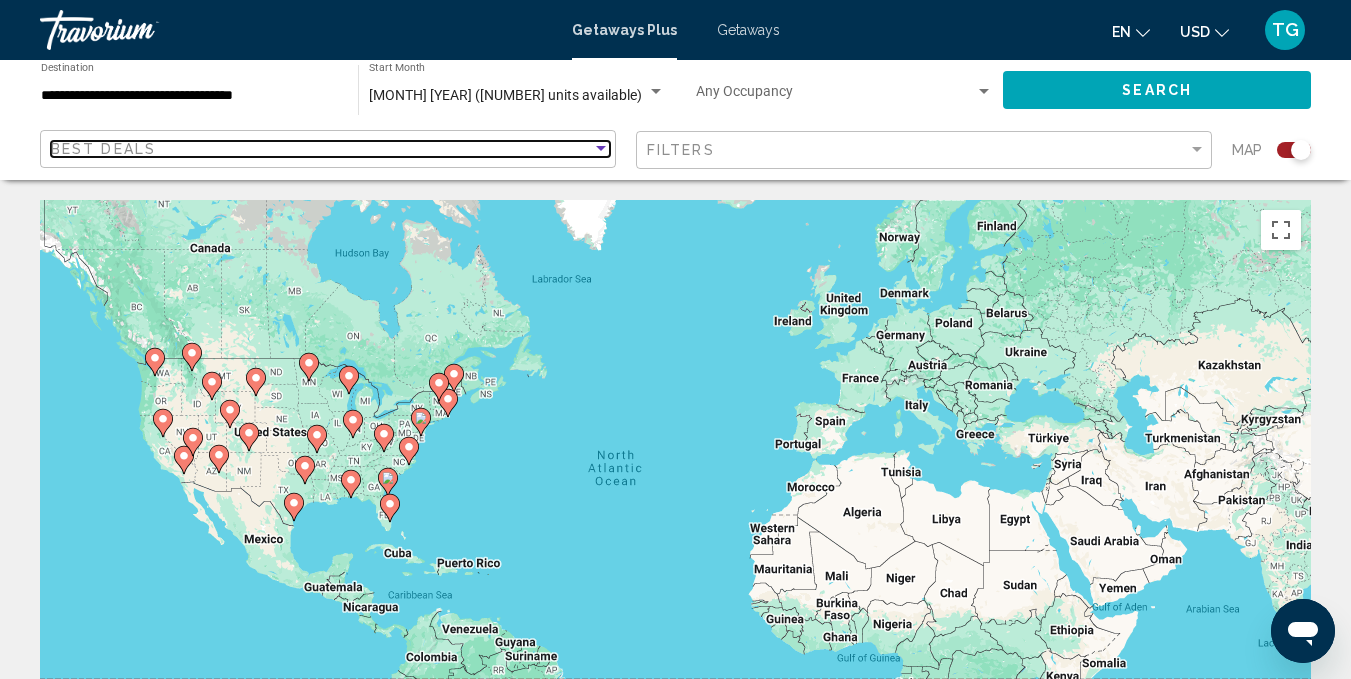 click at bounding box center (601, 149) 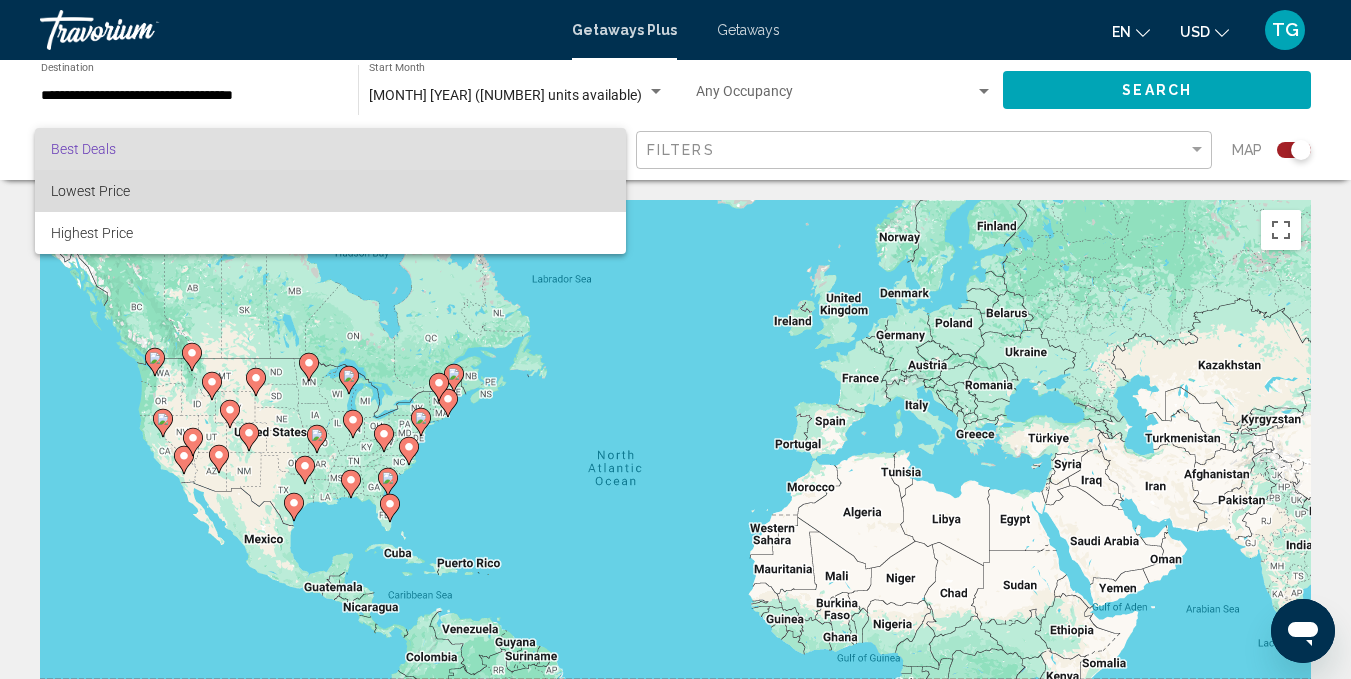 click on "Lowest Price" at bounding box center [330, 191] 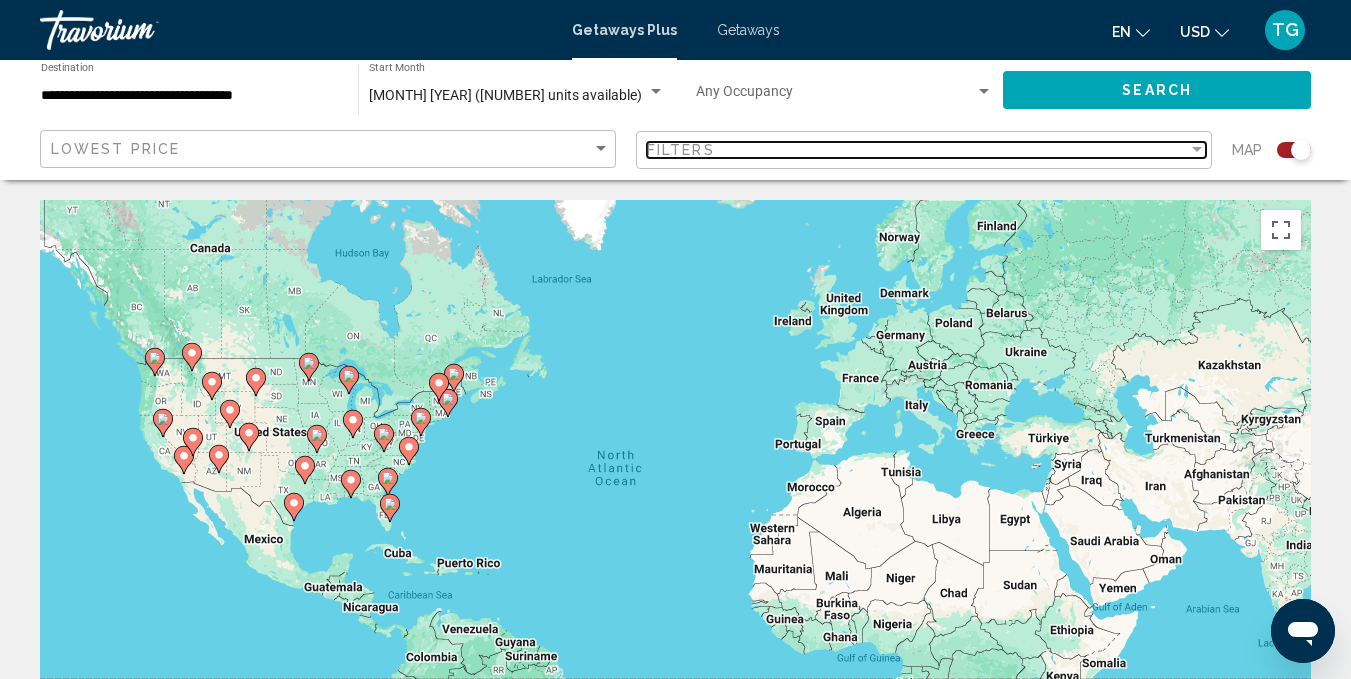 click at bounding box center [1197, 149] 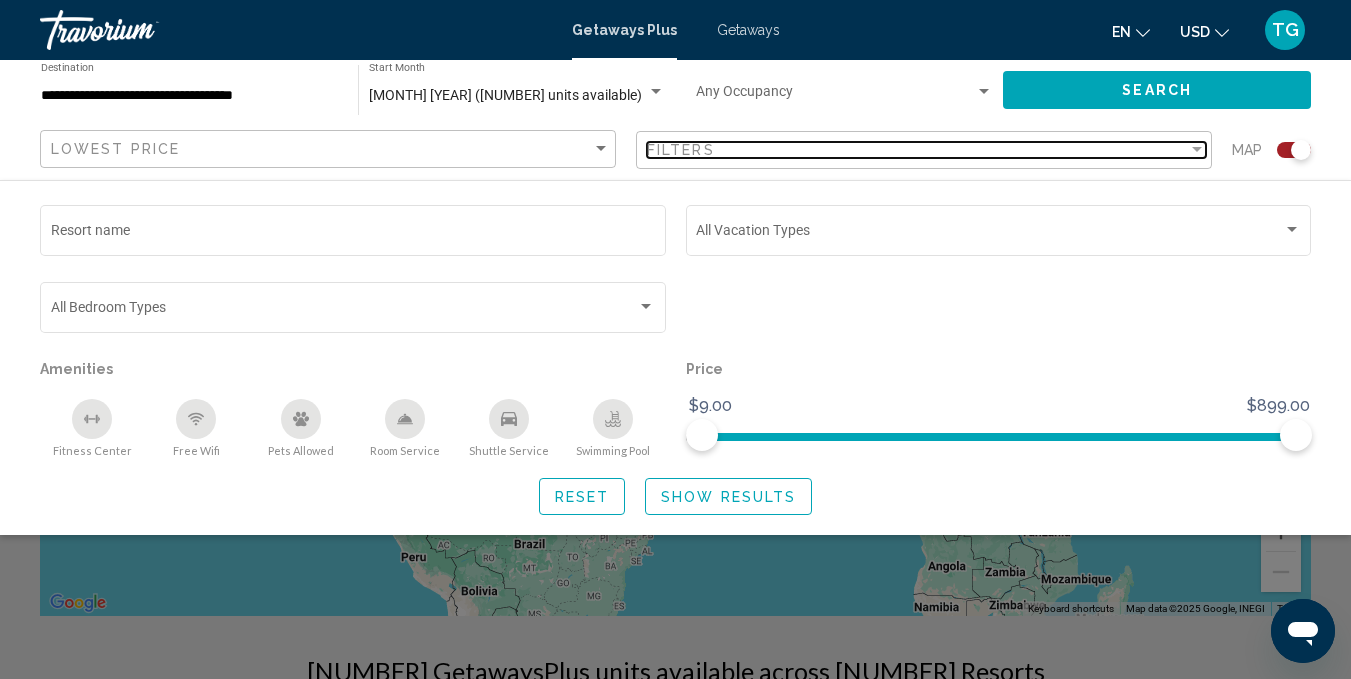 scroll, scrollTop: 227, scrollLeft: 0, axis: vertical 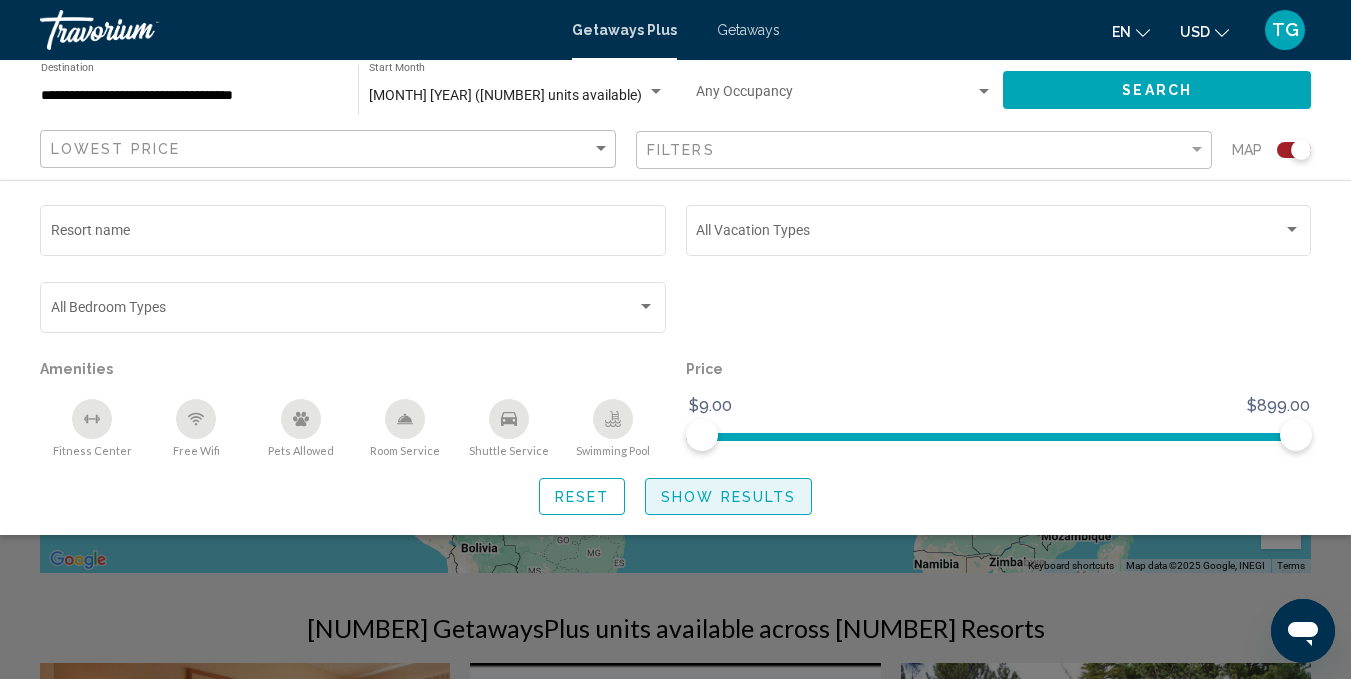 click on "Show Results" 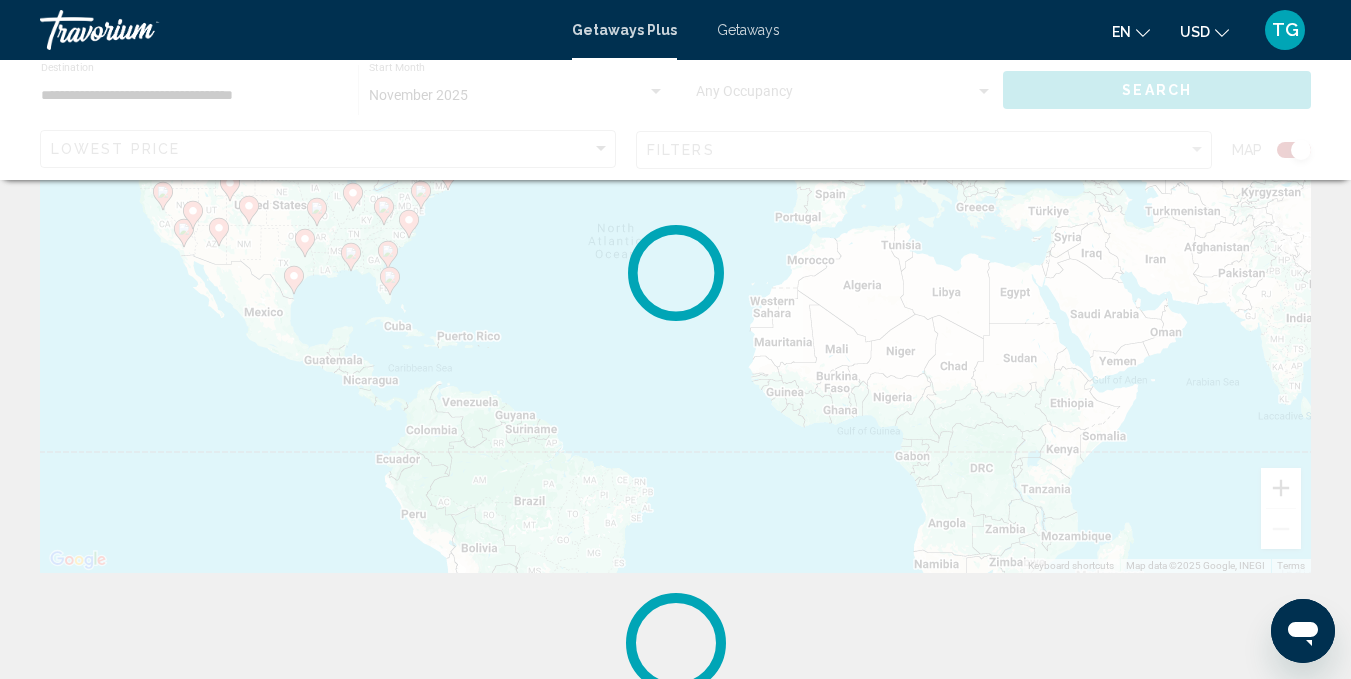 scroll, scrollTop: 0, scrollLeft: 0, axis: both 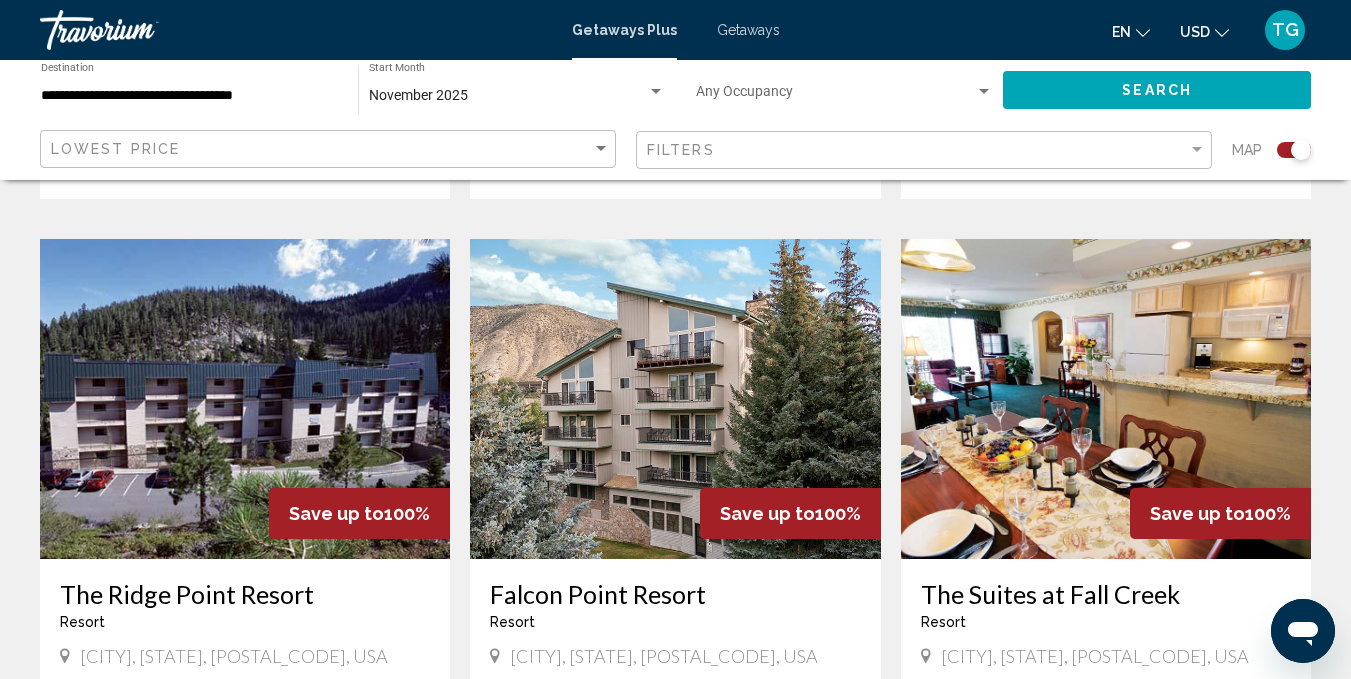 click at bounding box center (675, 399) 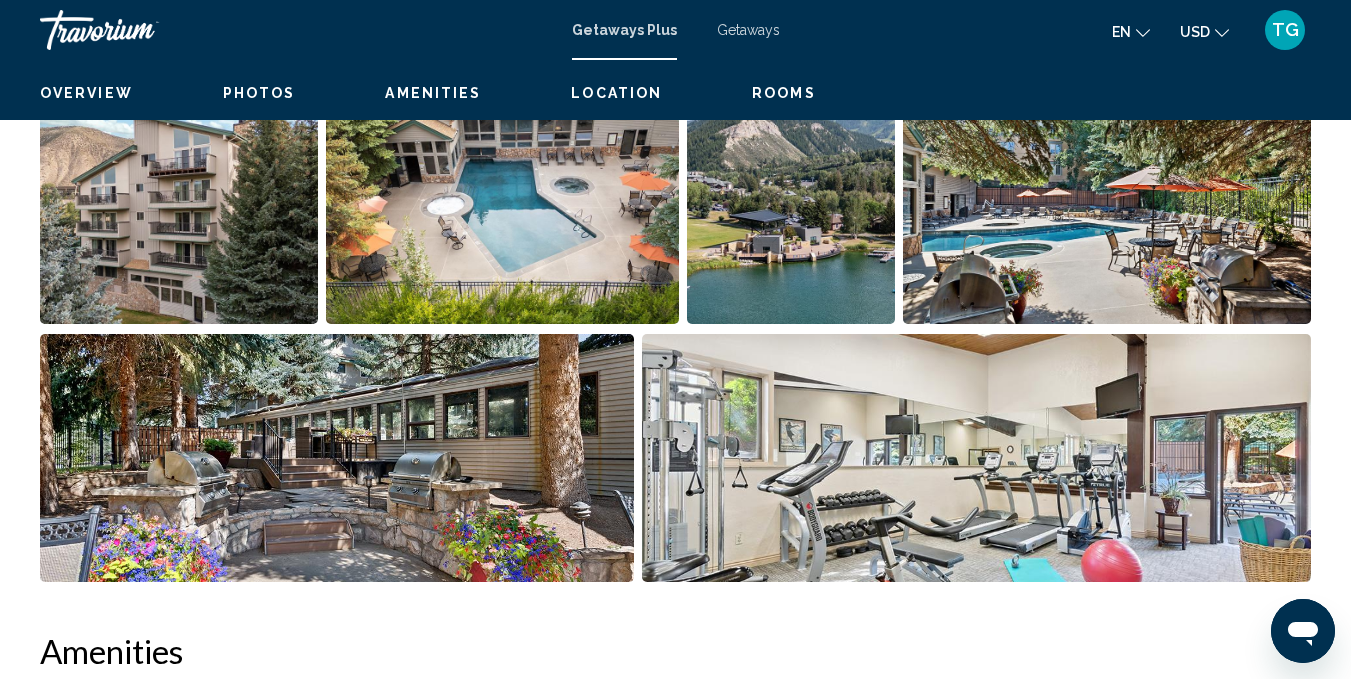 scroll, scrollTop: 196, scrollLeft: 0, axis: vertical 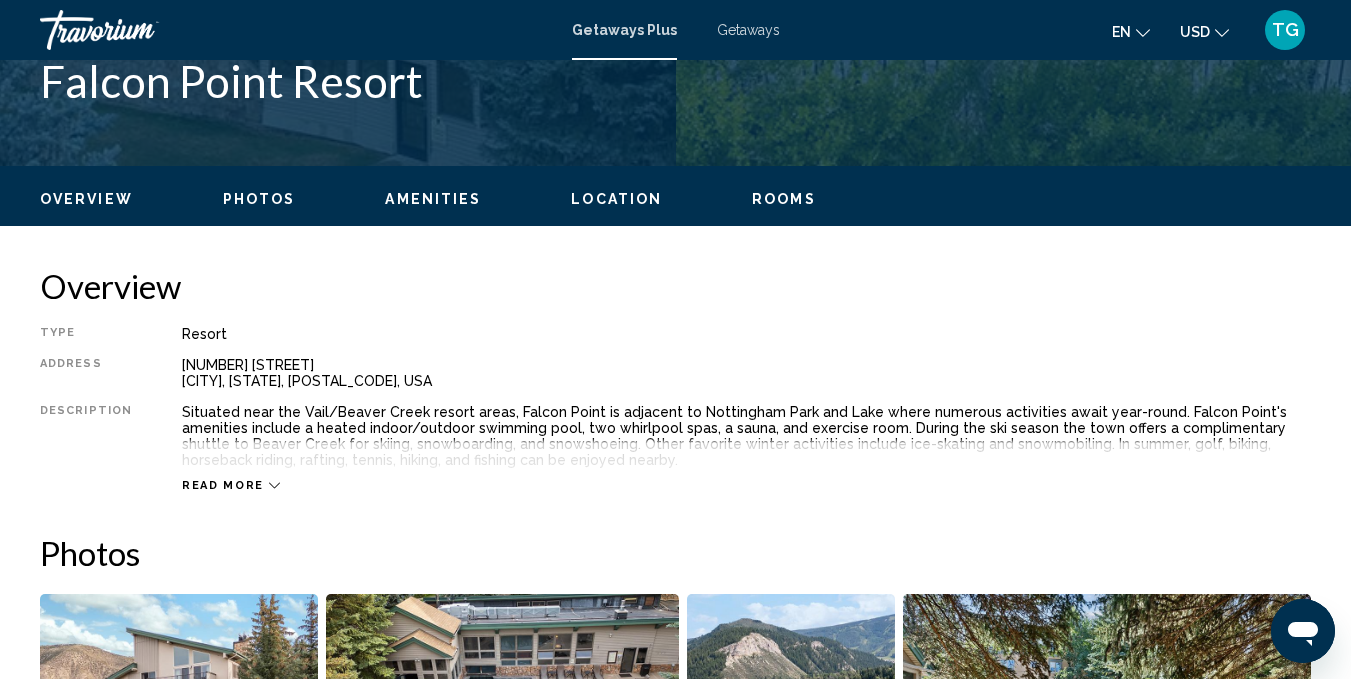 click 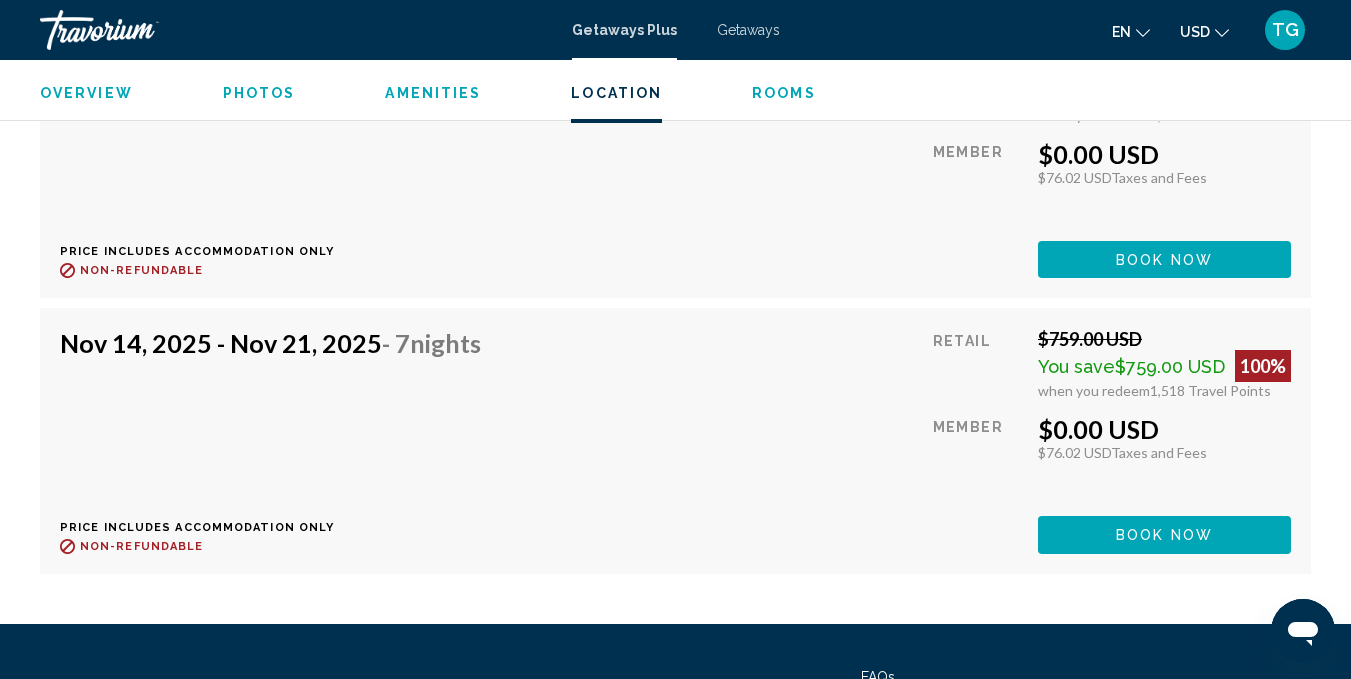 scroll, scrollTop: 5637, scrollLeft: 0, axis: vertical 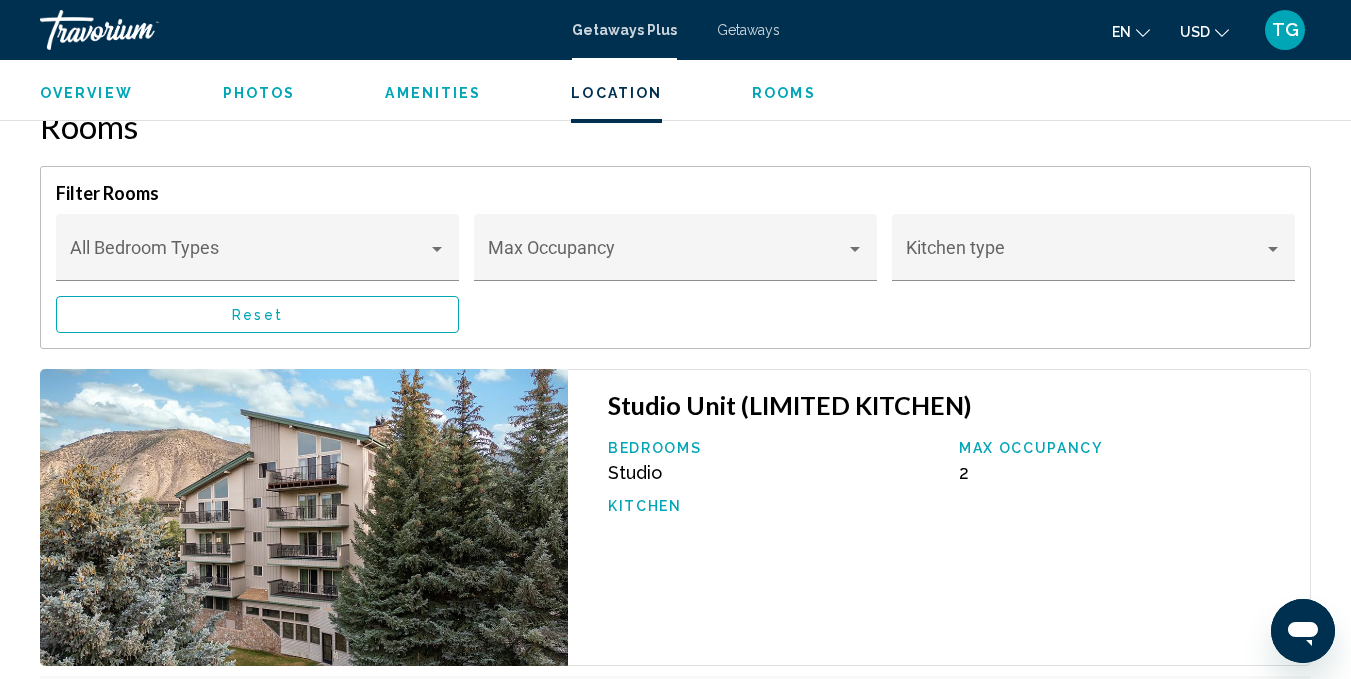 click on "Getaways" at bounding box center (748, 30) 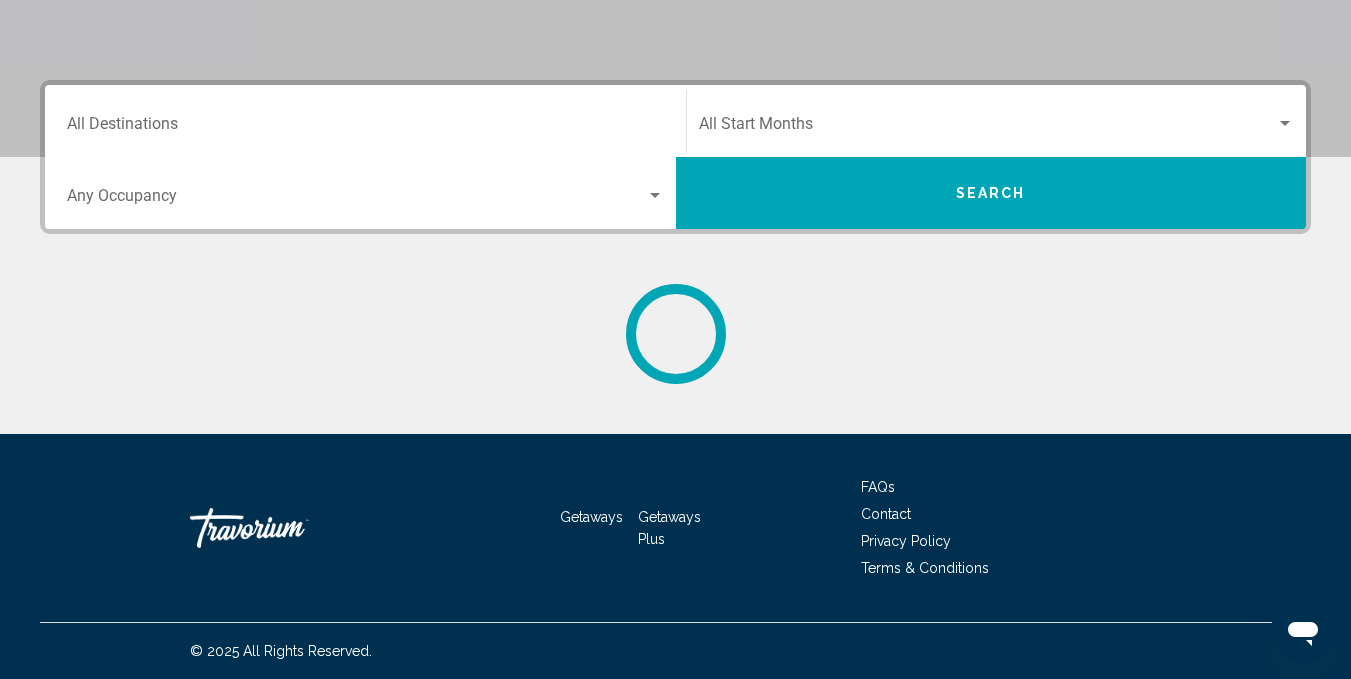 scroll, scrollTop: 0, scrollLeft: 0, axis: both 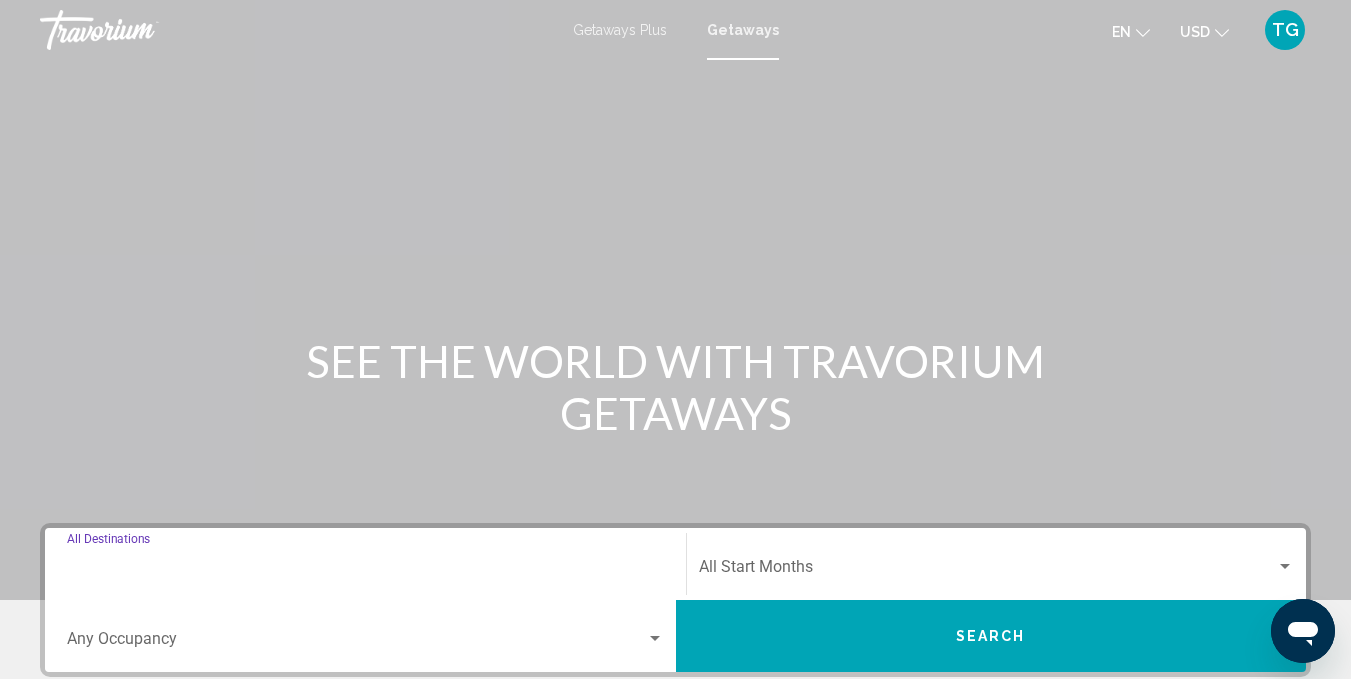 click on "Destination All Destinations" at bounding box center (365, 571) 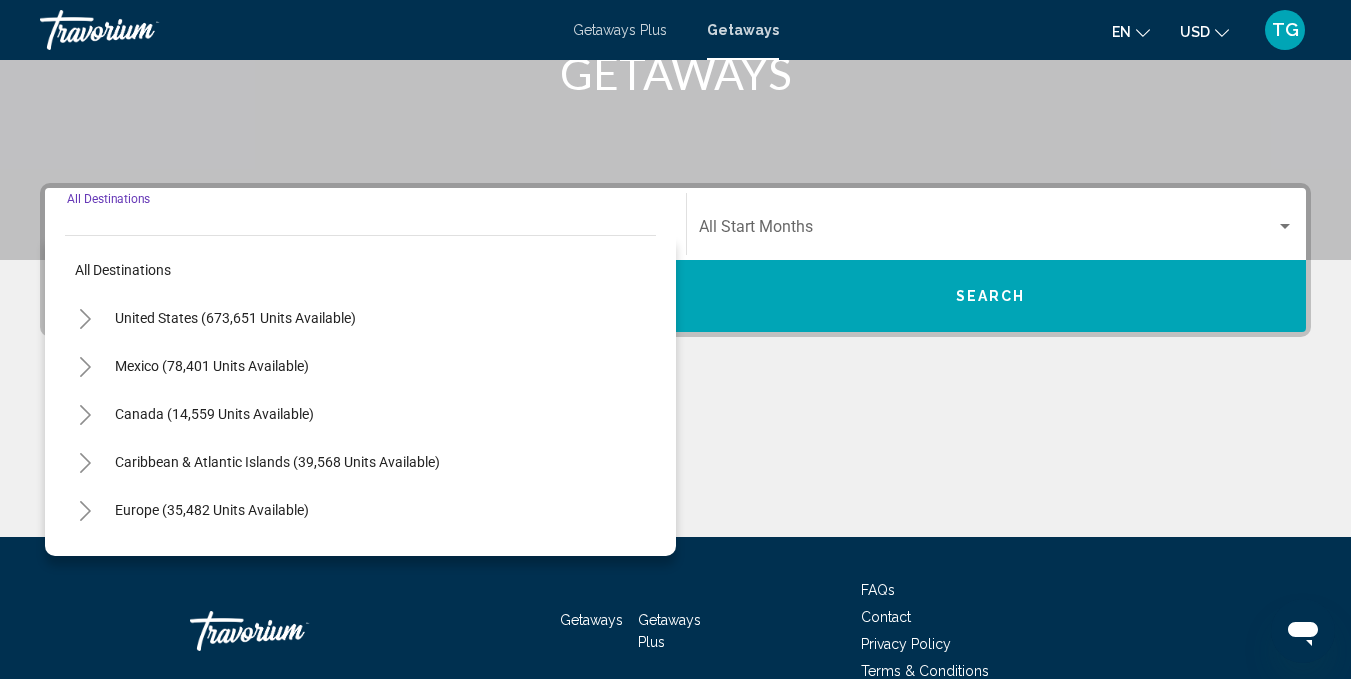 scroll, scrollTop: 443, scrollLeft: 0, axis: vertical 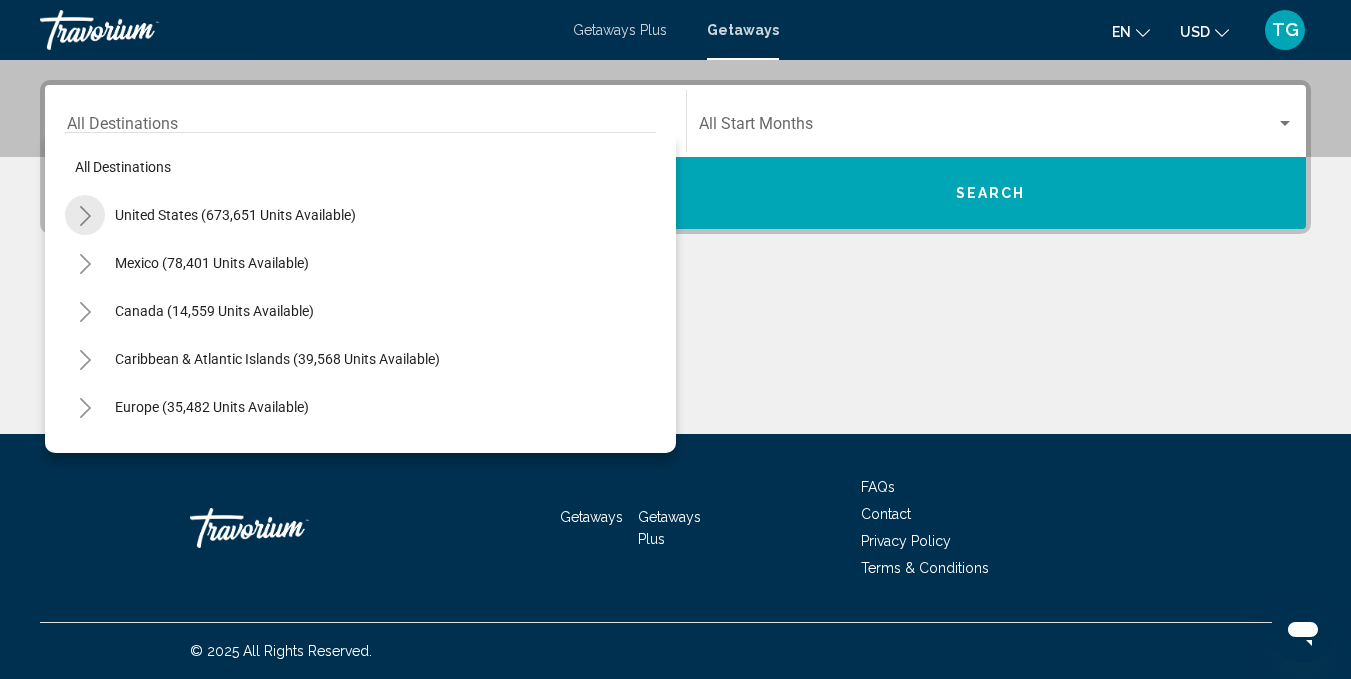 click 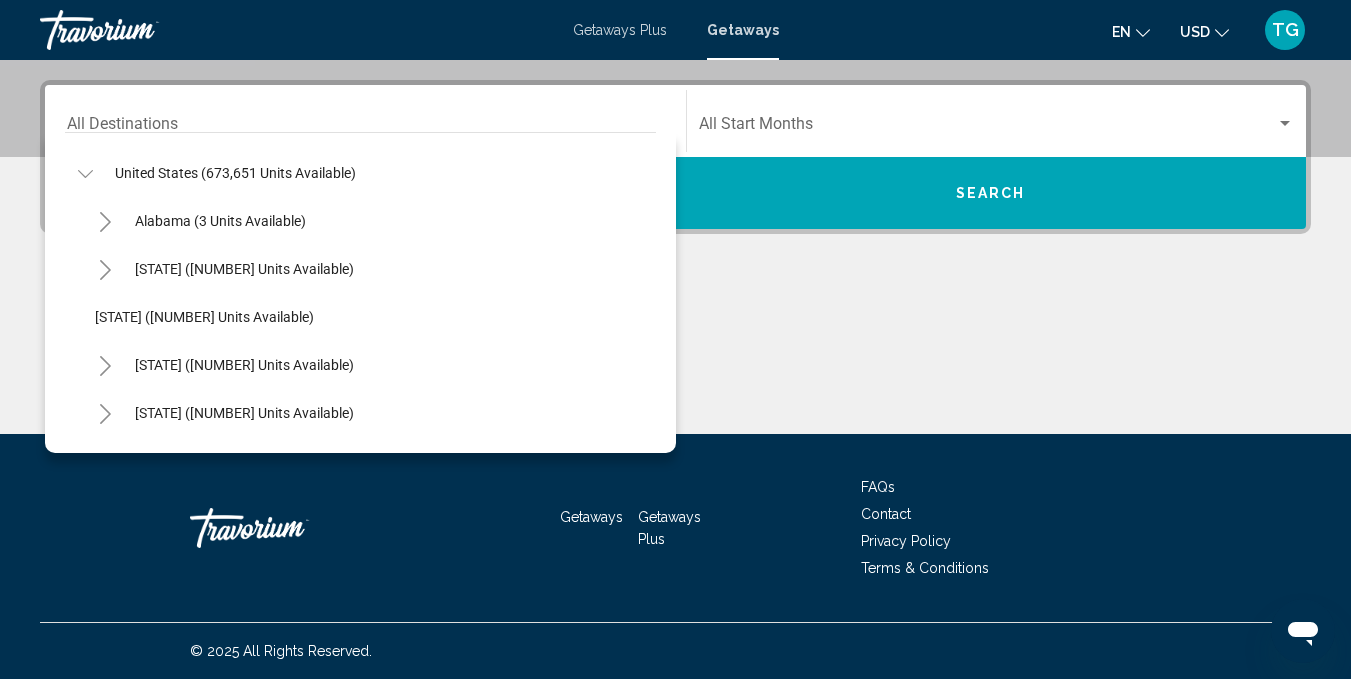 scroll, scrollTop: 0, scrollLeft: 0, axis: both 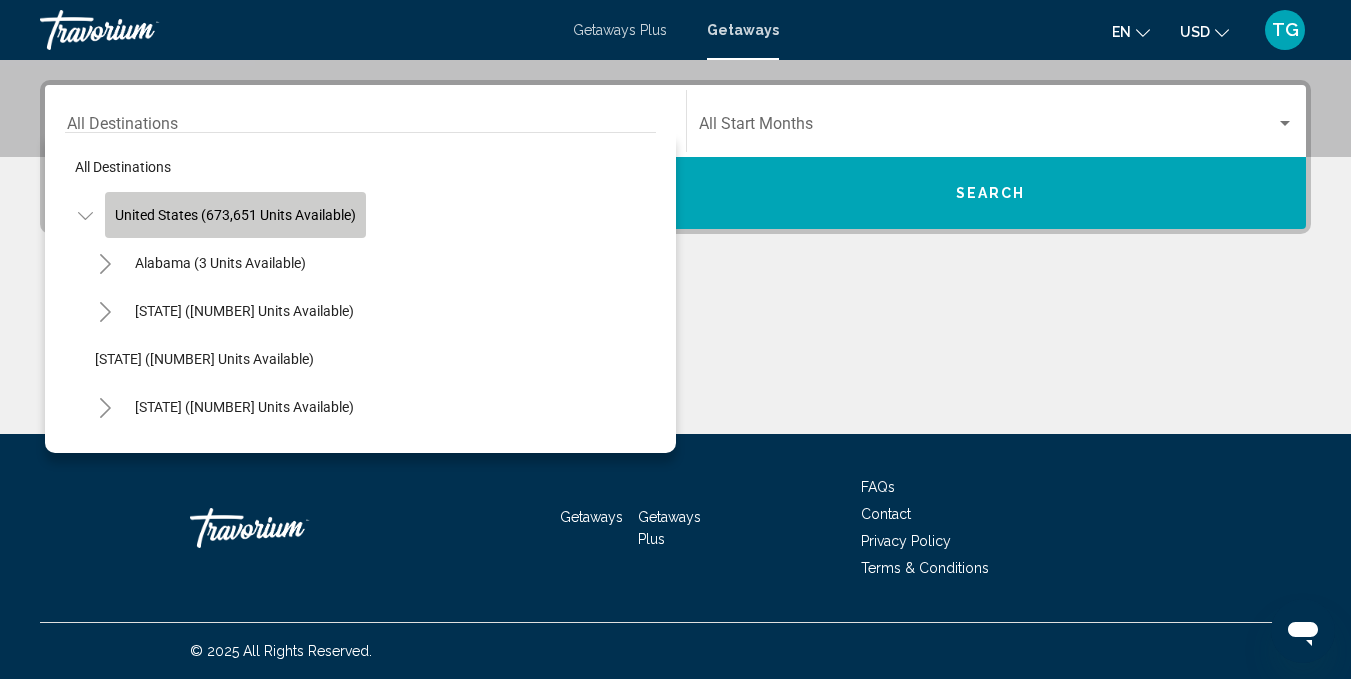 click on "United States (673,651 units available)" 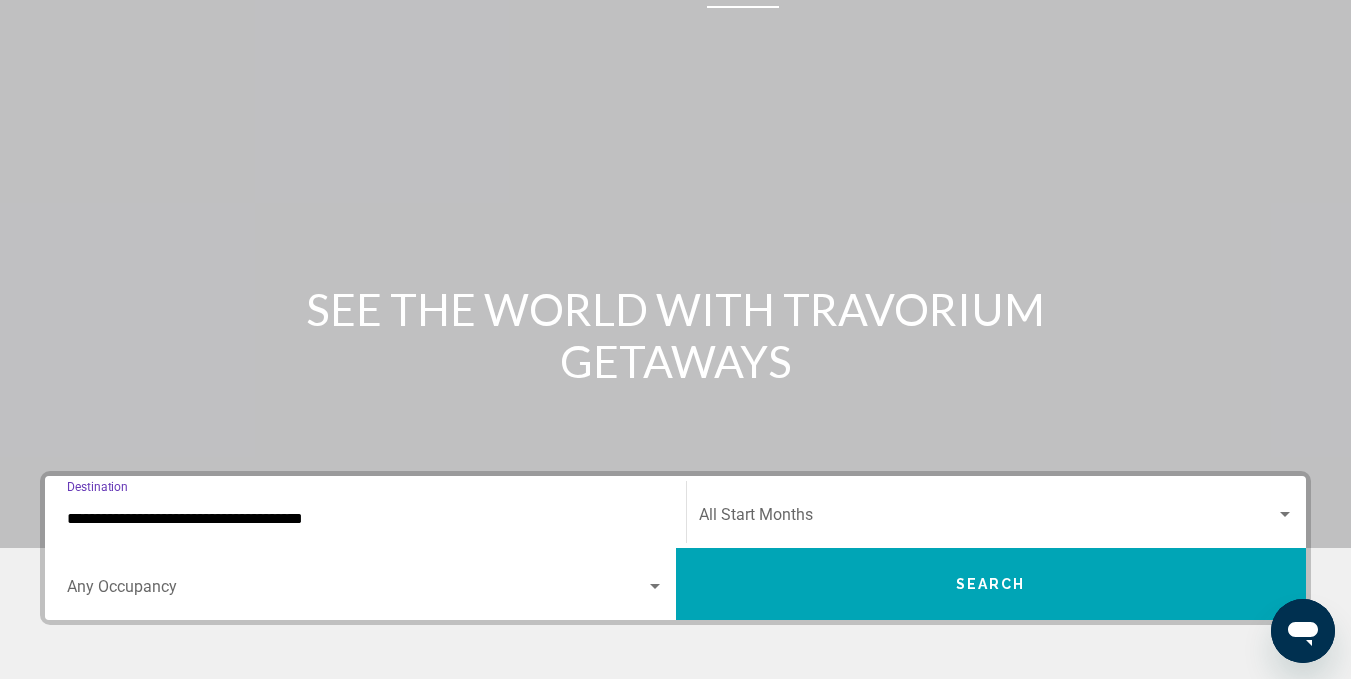 scroll, scrollTop: 42, scrollLeft: 0, axis: vertical 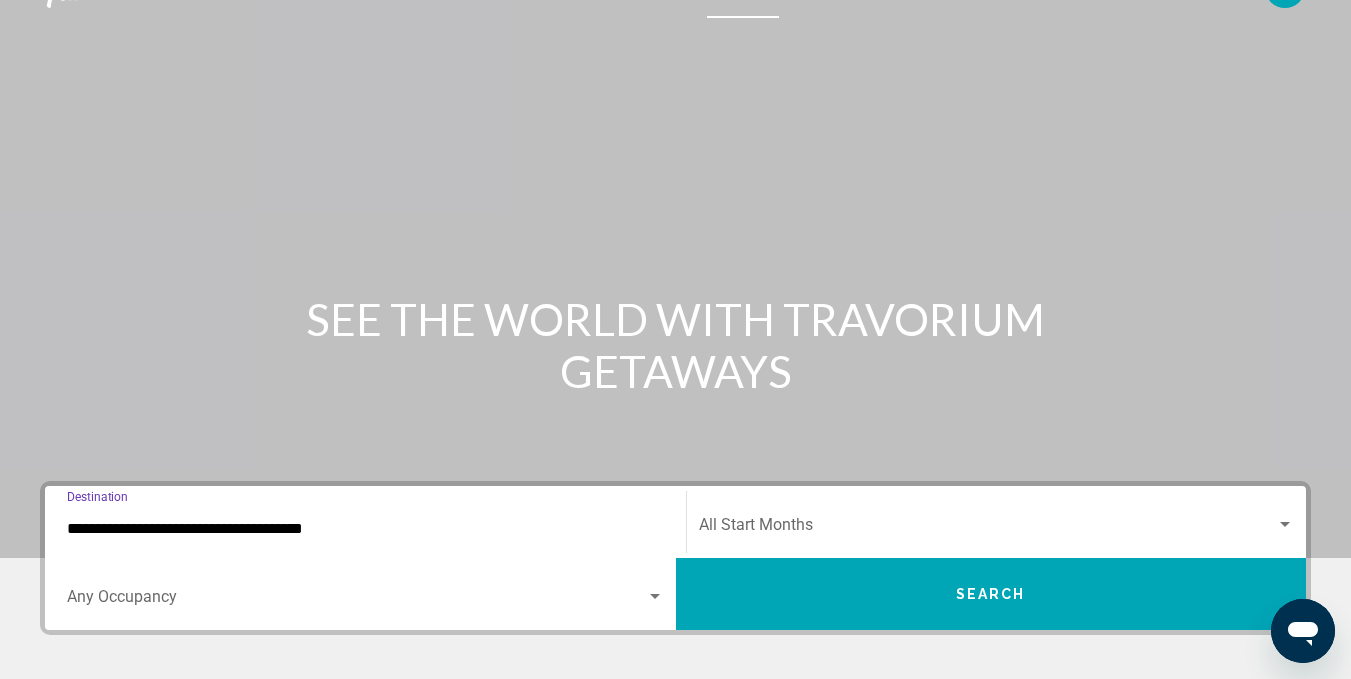 click on "Start Month All Start Months" 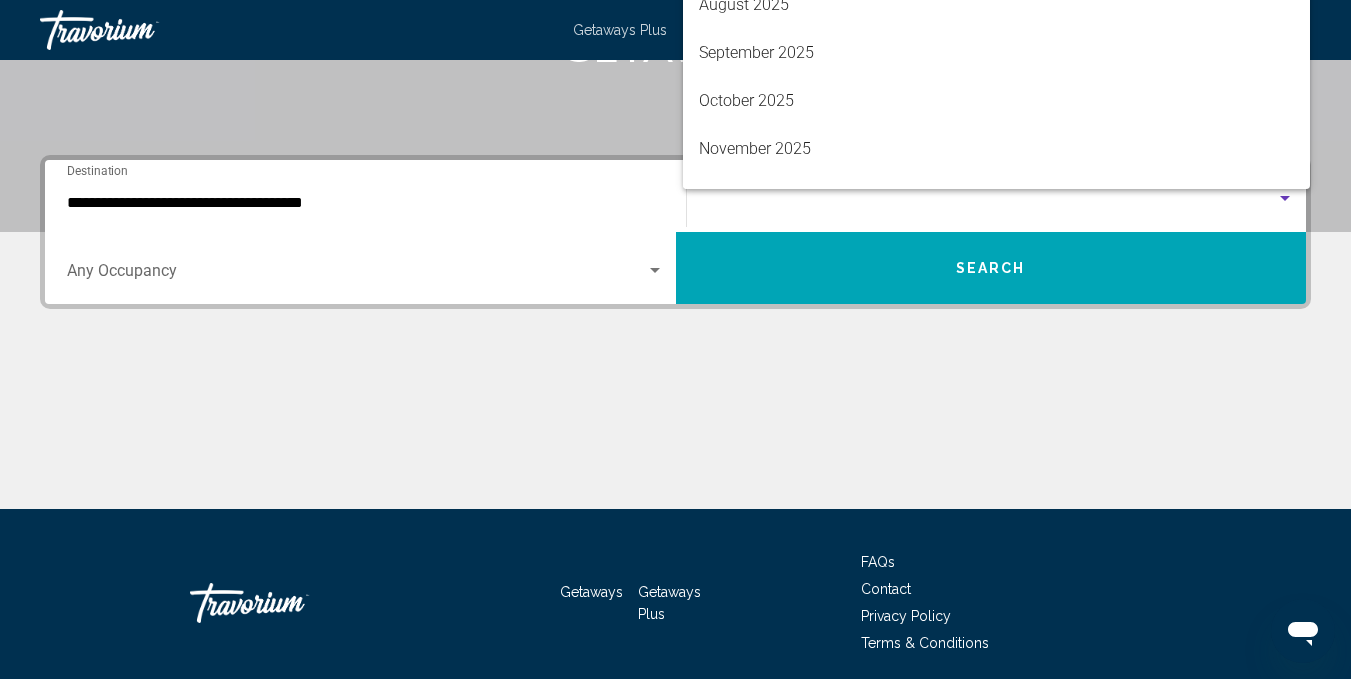 scroll, scrollTop: 443, scrollLeft: 0, axis: vertical 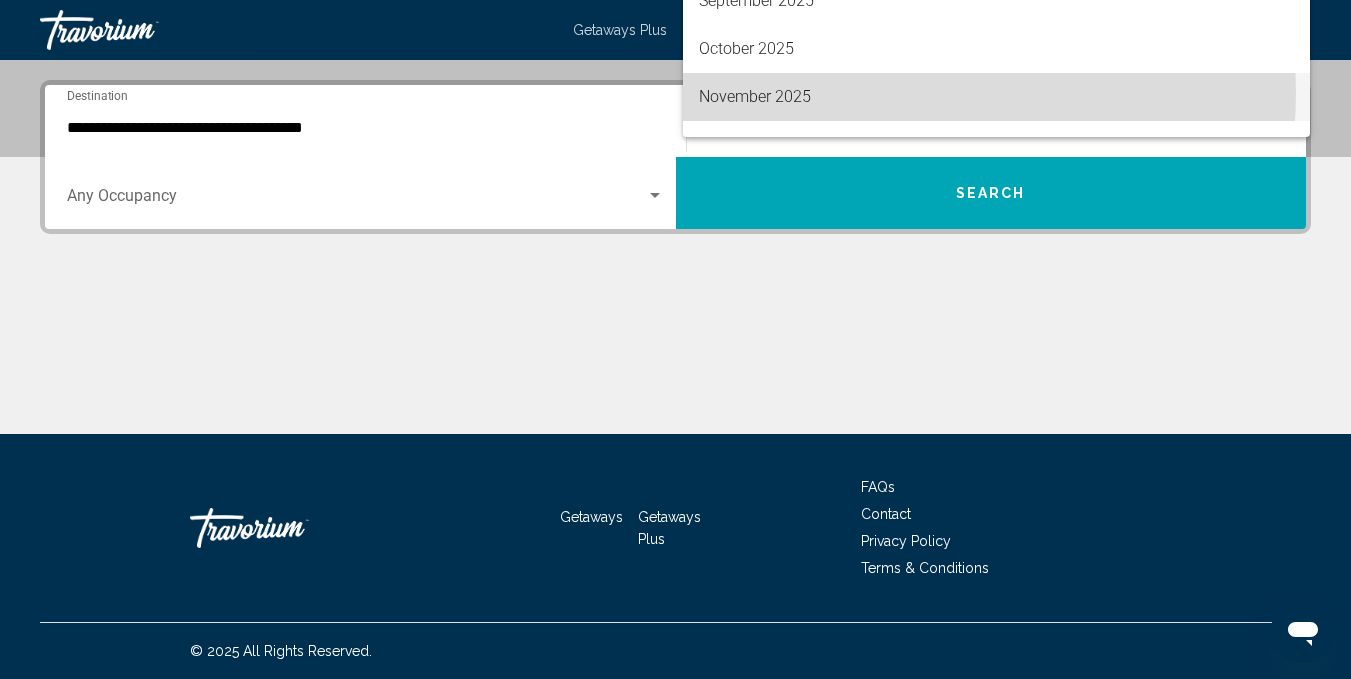 click on "November 2025" at bounding box center (997, 97) 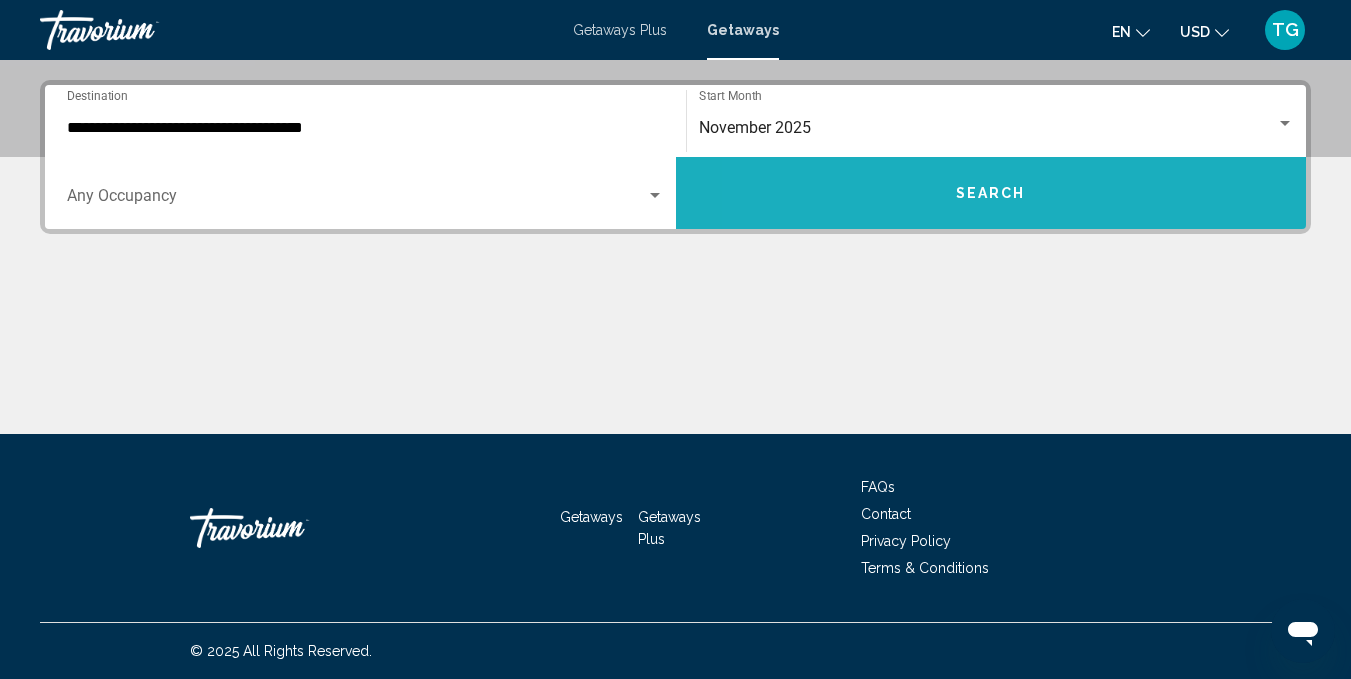 click on "Search" at bounding box center [991, 193] 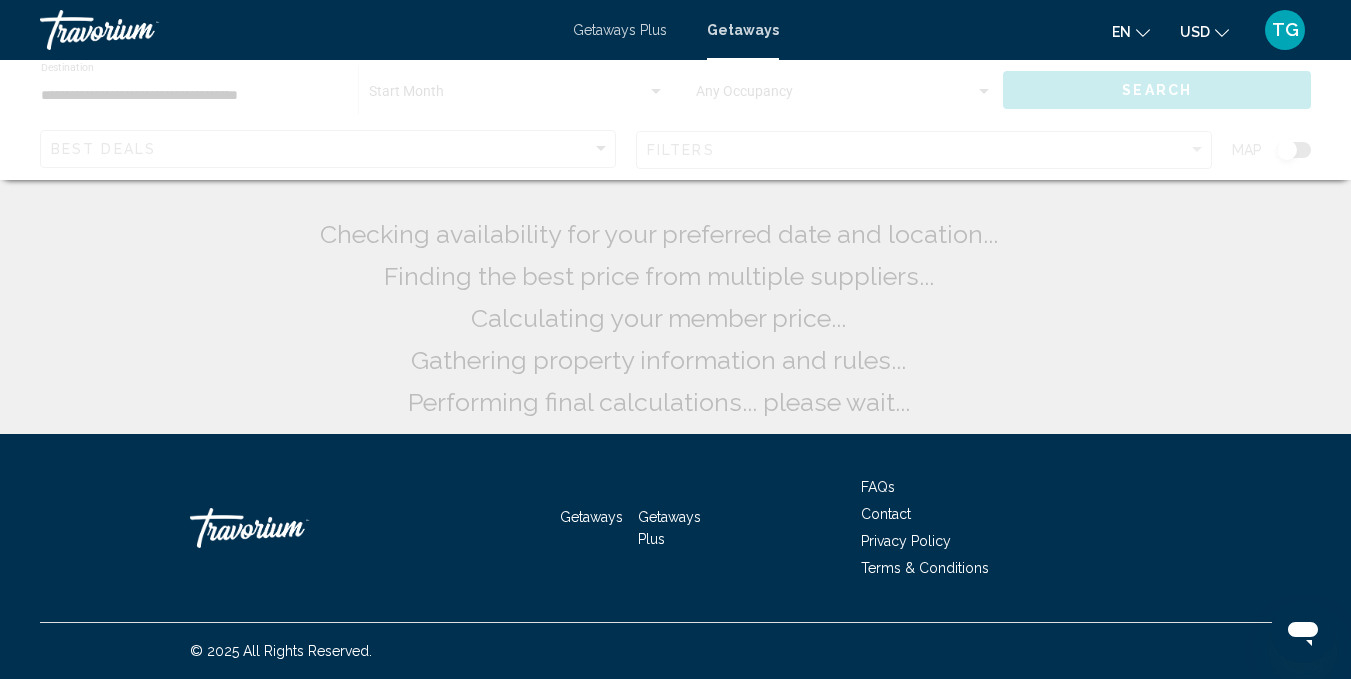 scroll, scrollTop: 0, scrollLeft: 0, axis: both 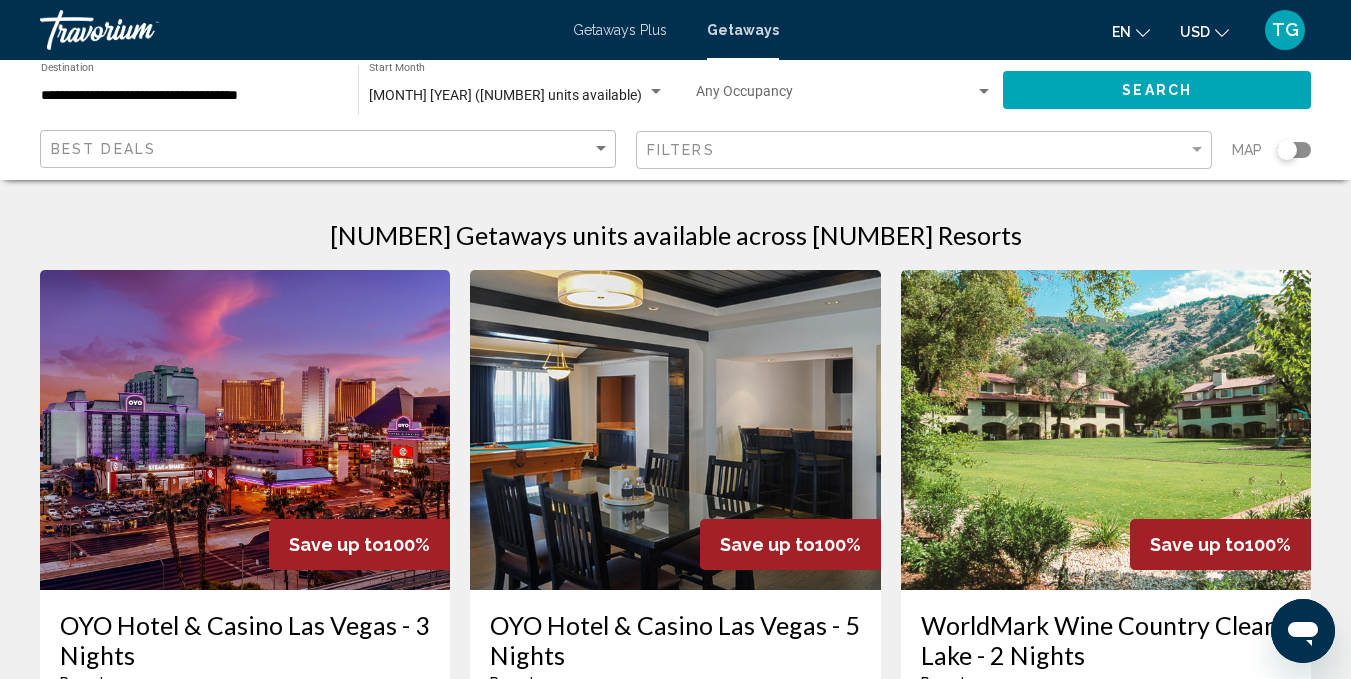 click 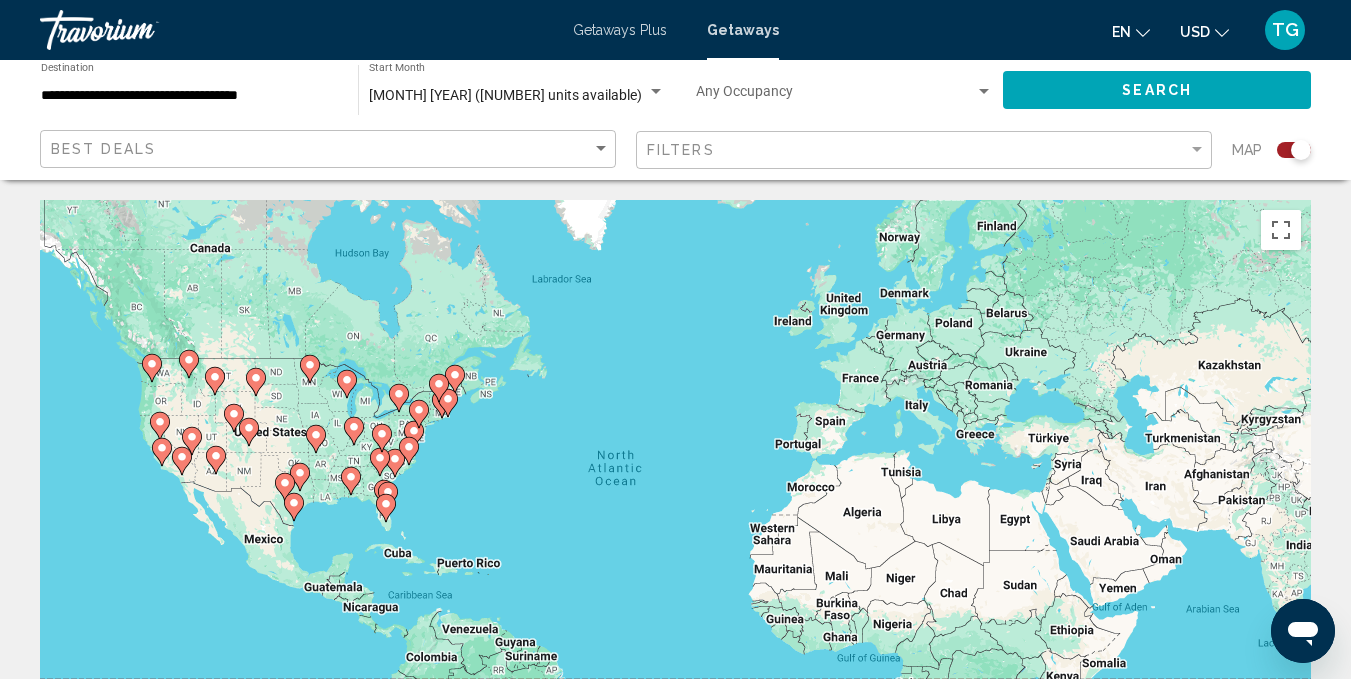 click 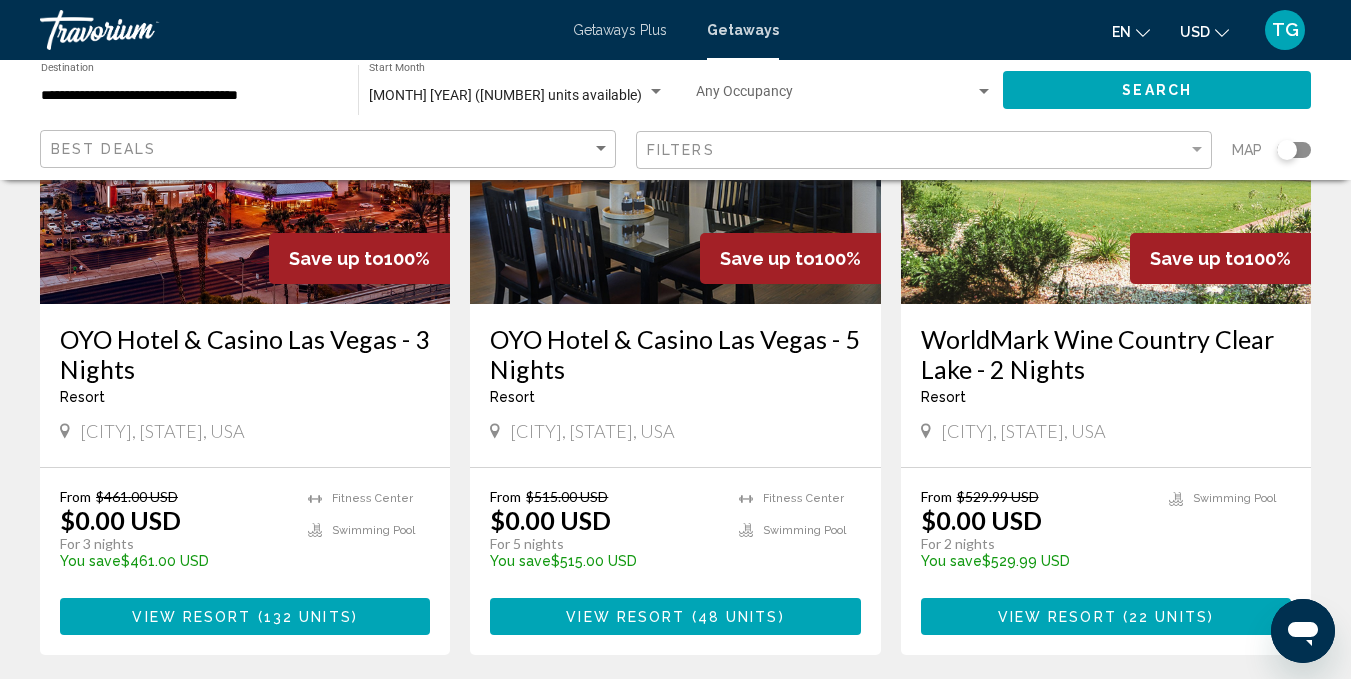 scroll, scrollTop: 297, scrollLeft: 0, axis: vertical 